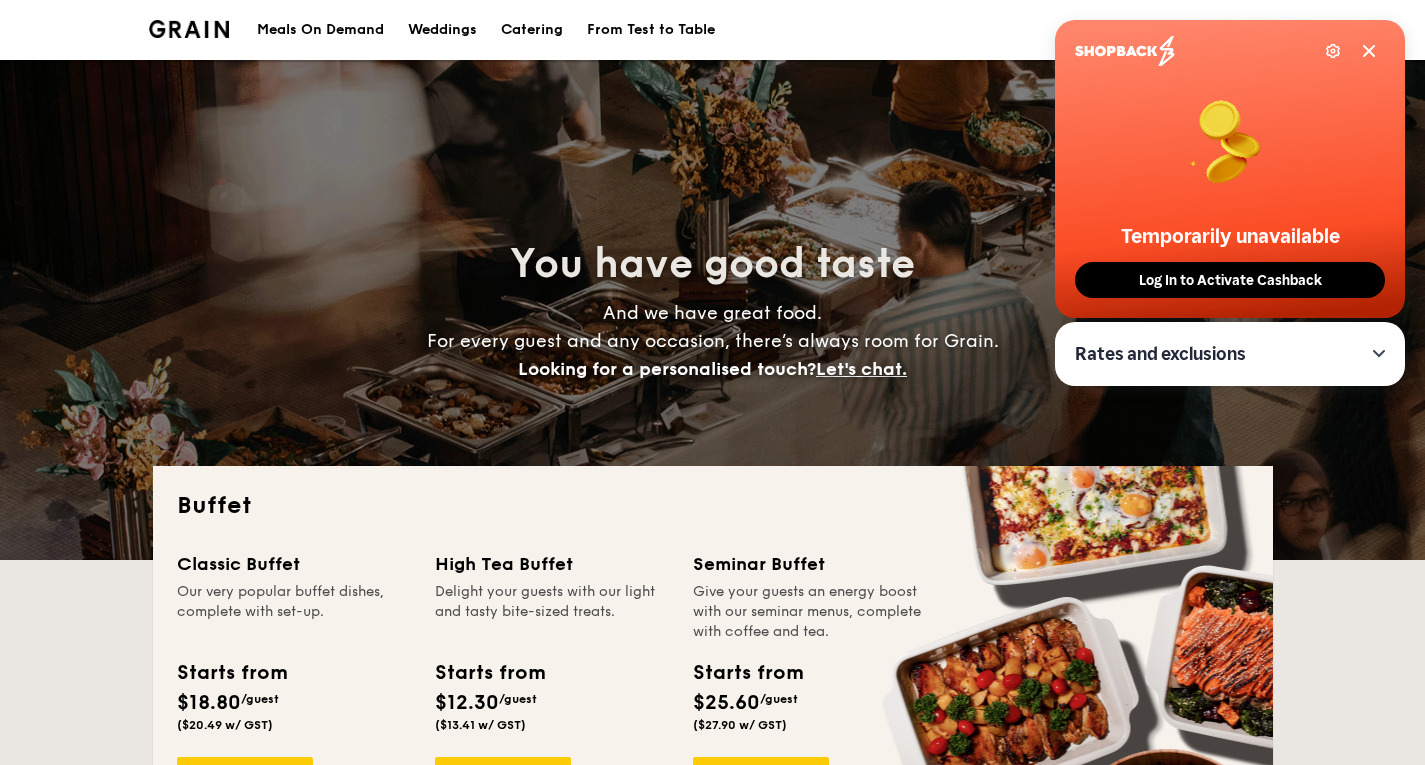 scroll, scrollTop: 0, scrollLeft: 0, axis: both 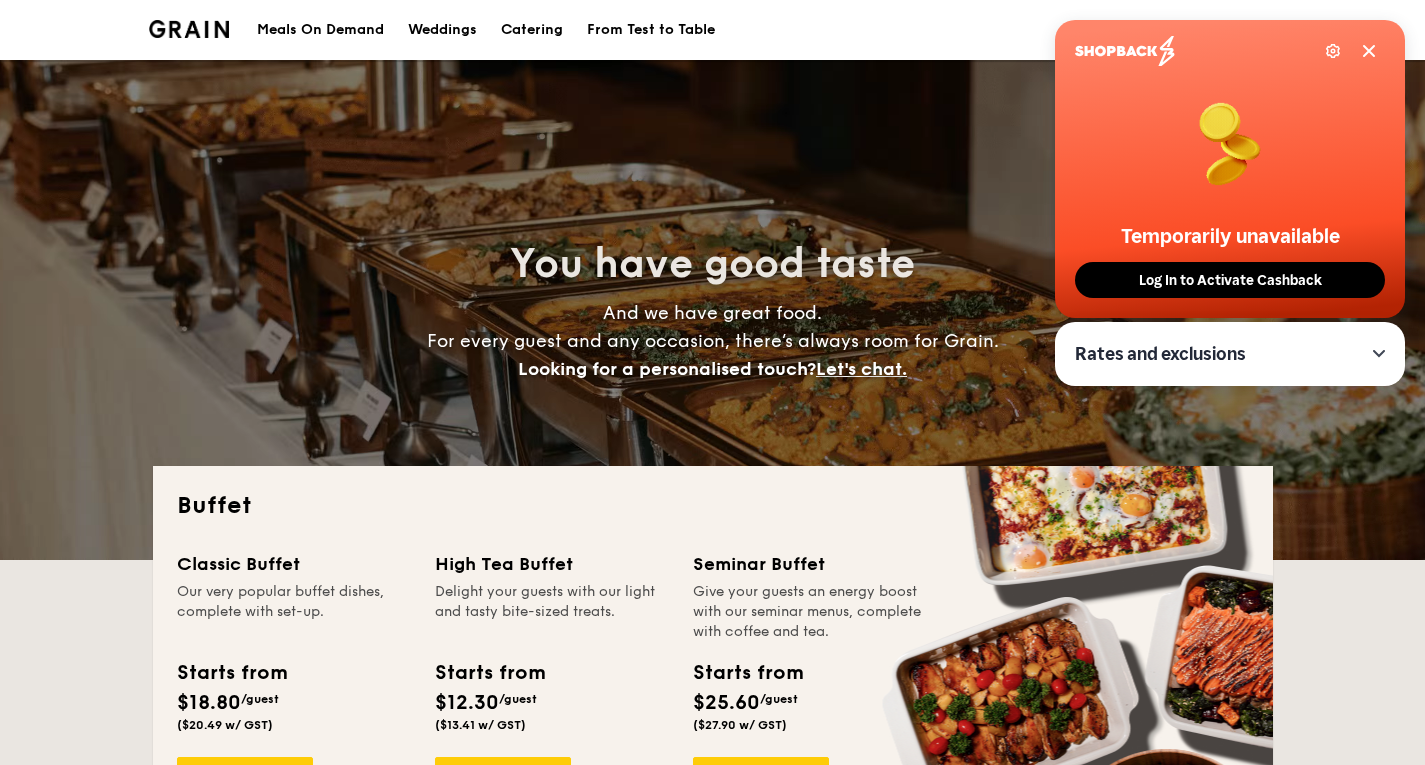 click 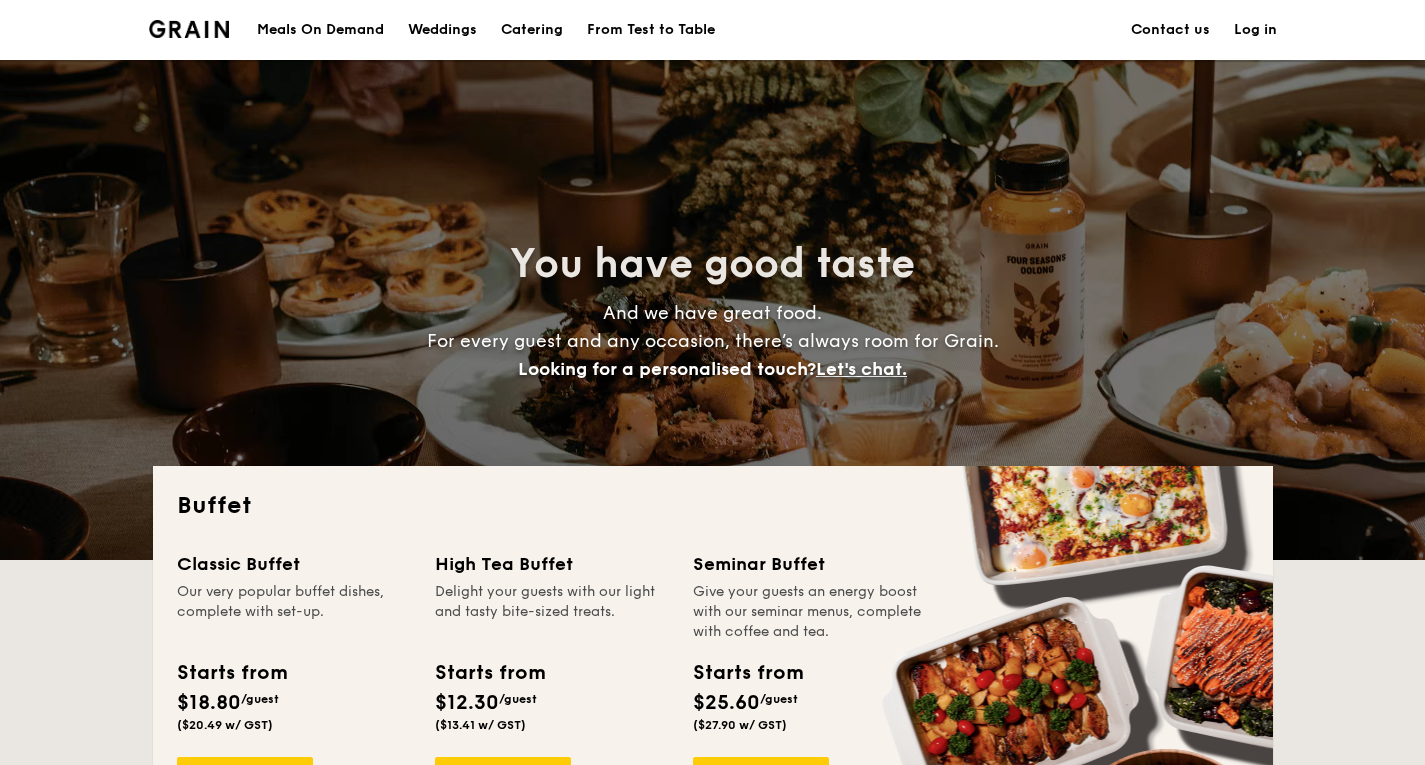 scroll, scrollTop: 200, scrollLeft: 0, axis: vertical 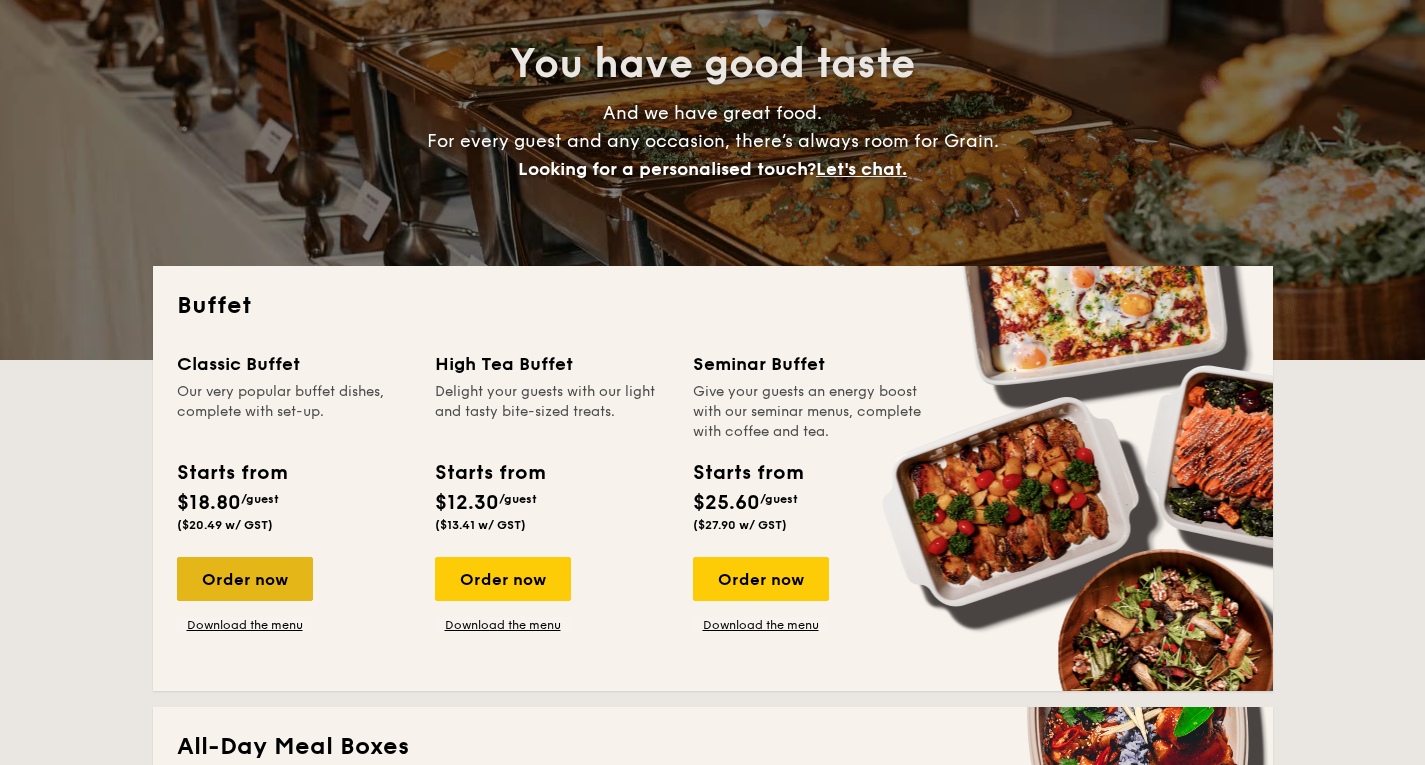 click on "Order now" at bounding box center [245, 579] 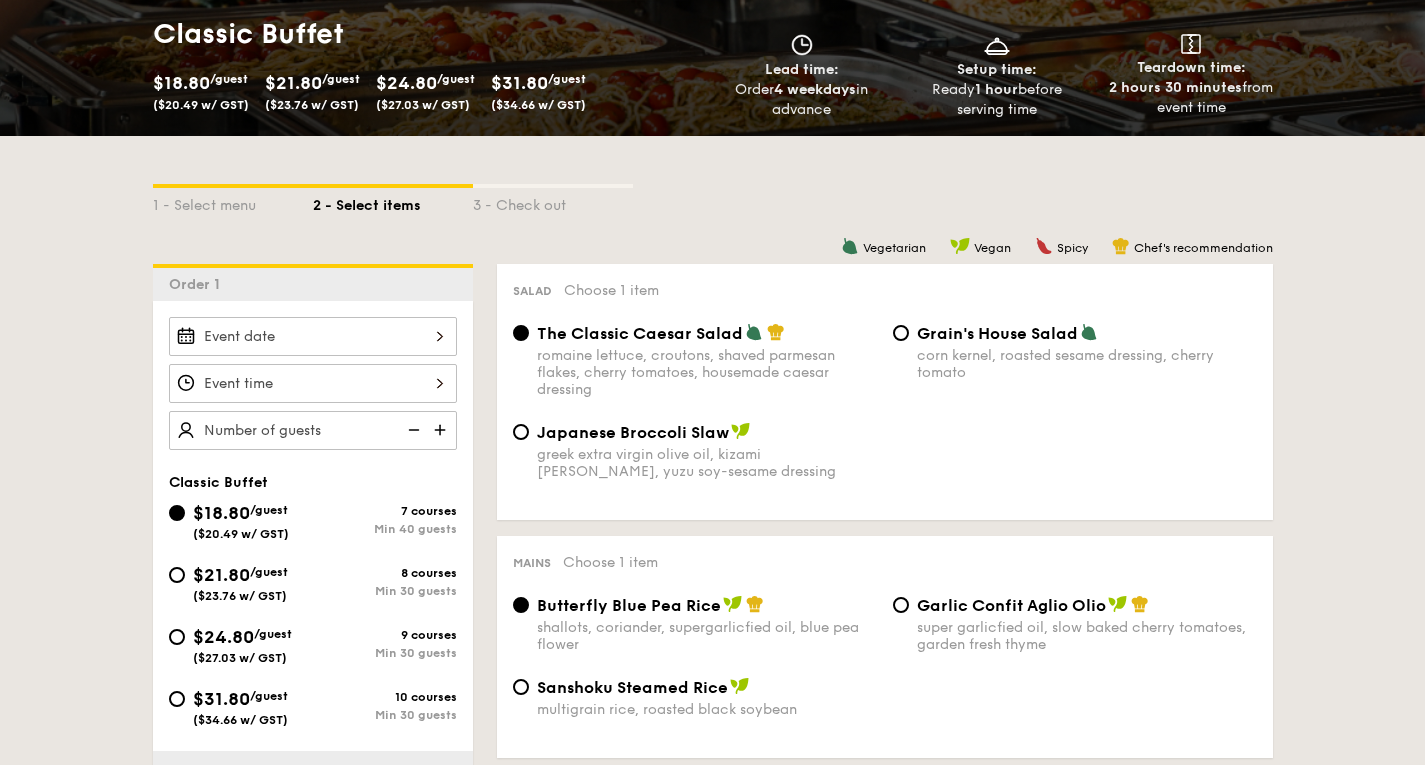 scroll, scrollTop: 400, scrollLeft: 0, axis: vertical 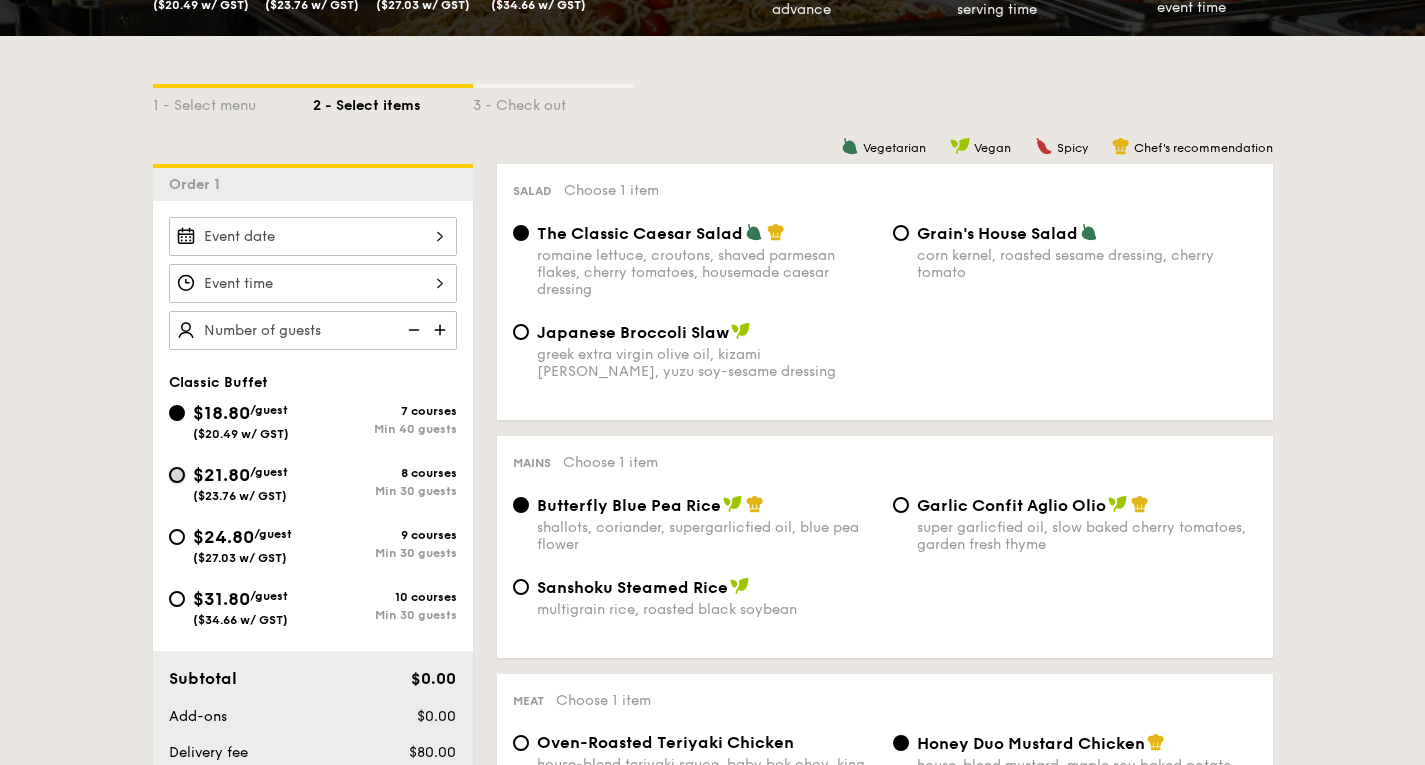 click on "$21.80
/guest
($23.76 w/ GST)
8 courses
Min 30 guests" at bounding box center (177, 475) 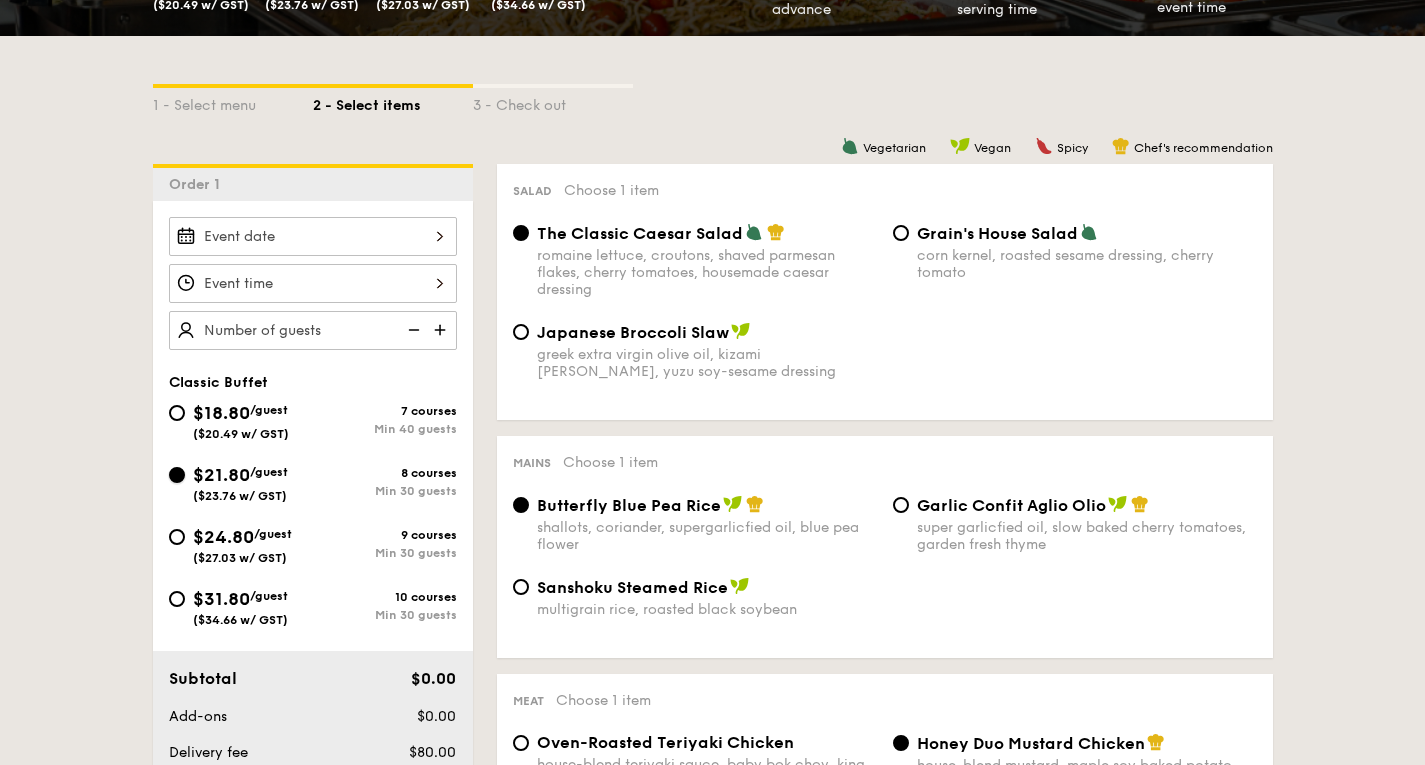 radio on "true" 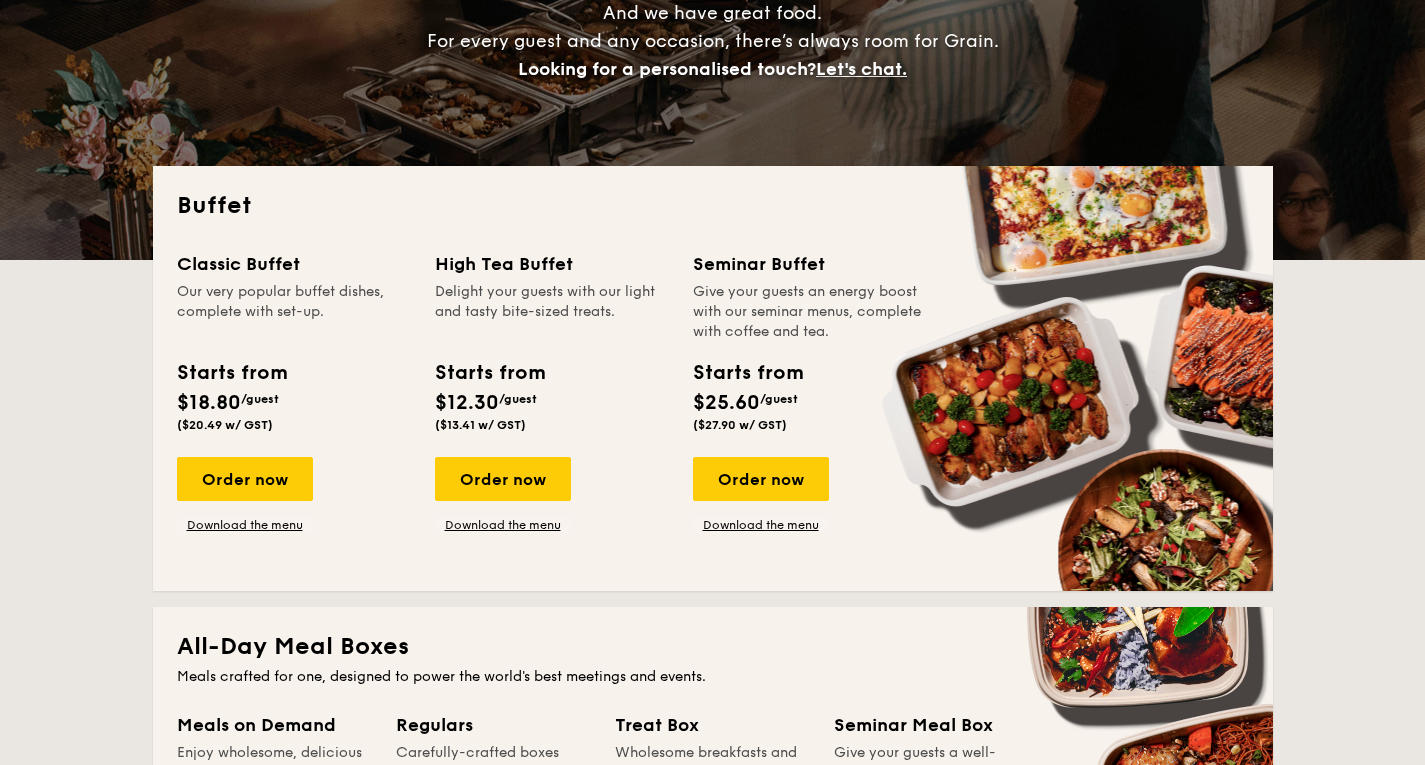 scroll, scrollTop: 400, scrollLeft: 0, axis: vertical 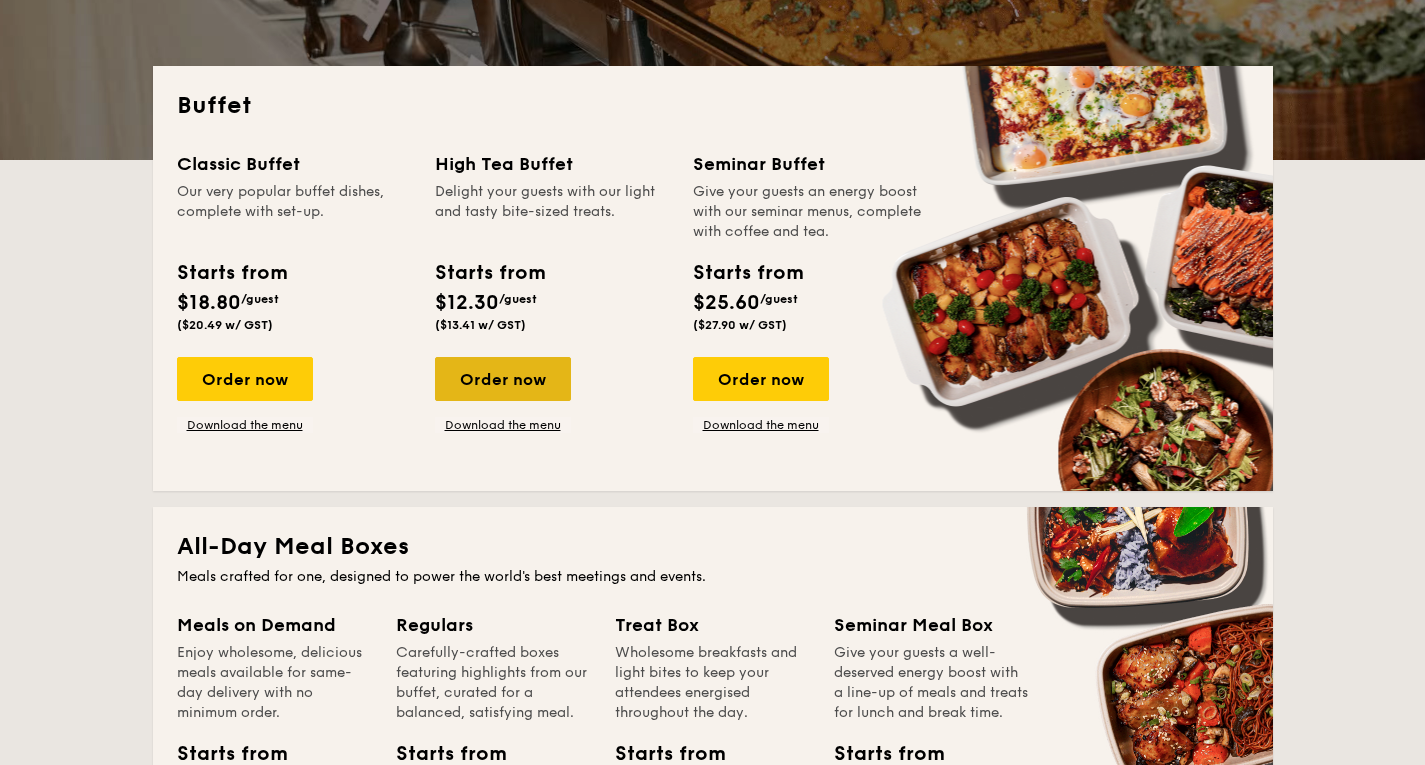 click on "Order now" at bounding box center (503, 379) 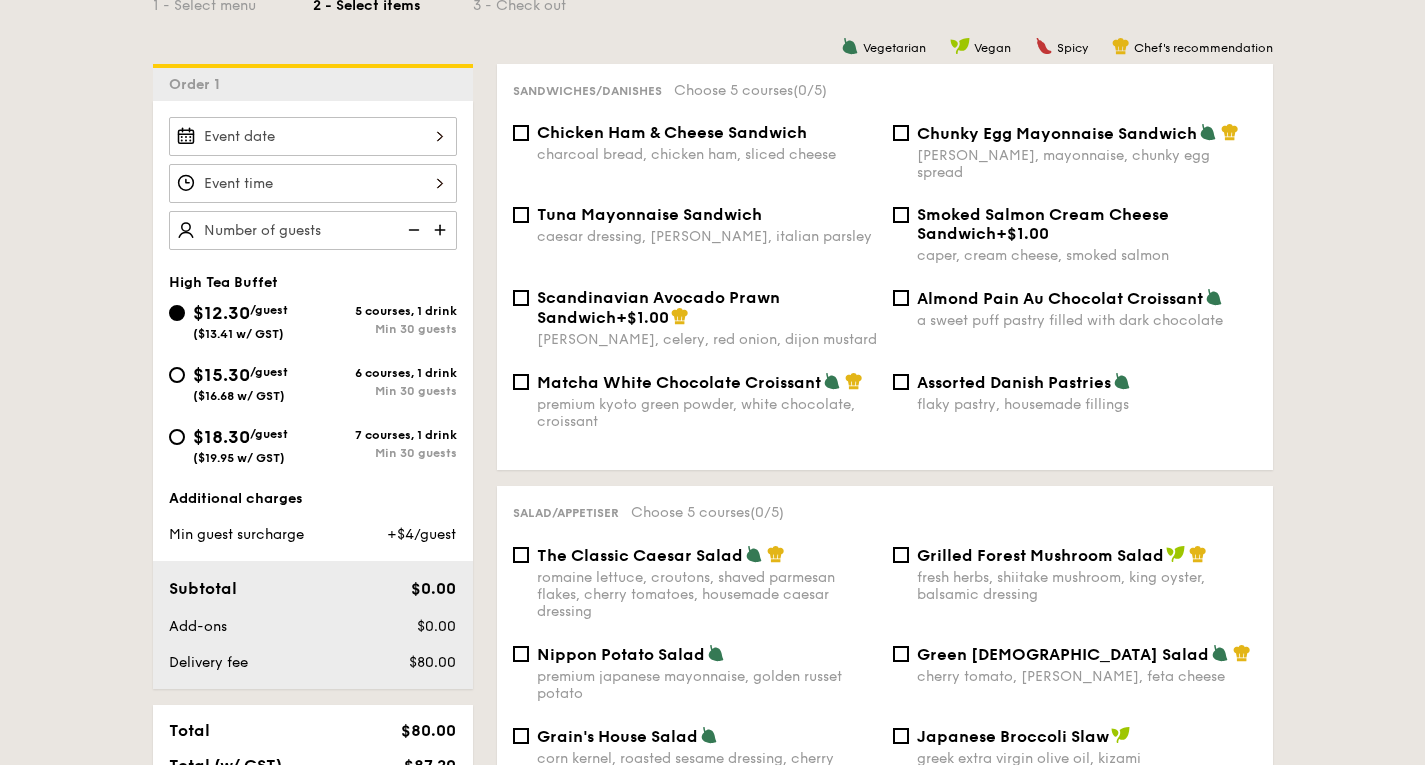 scroll, scrollTop: 300, scrollLeft: 0, axis: vertical 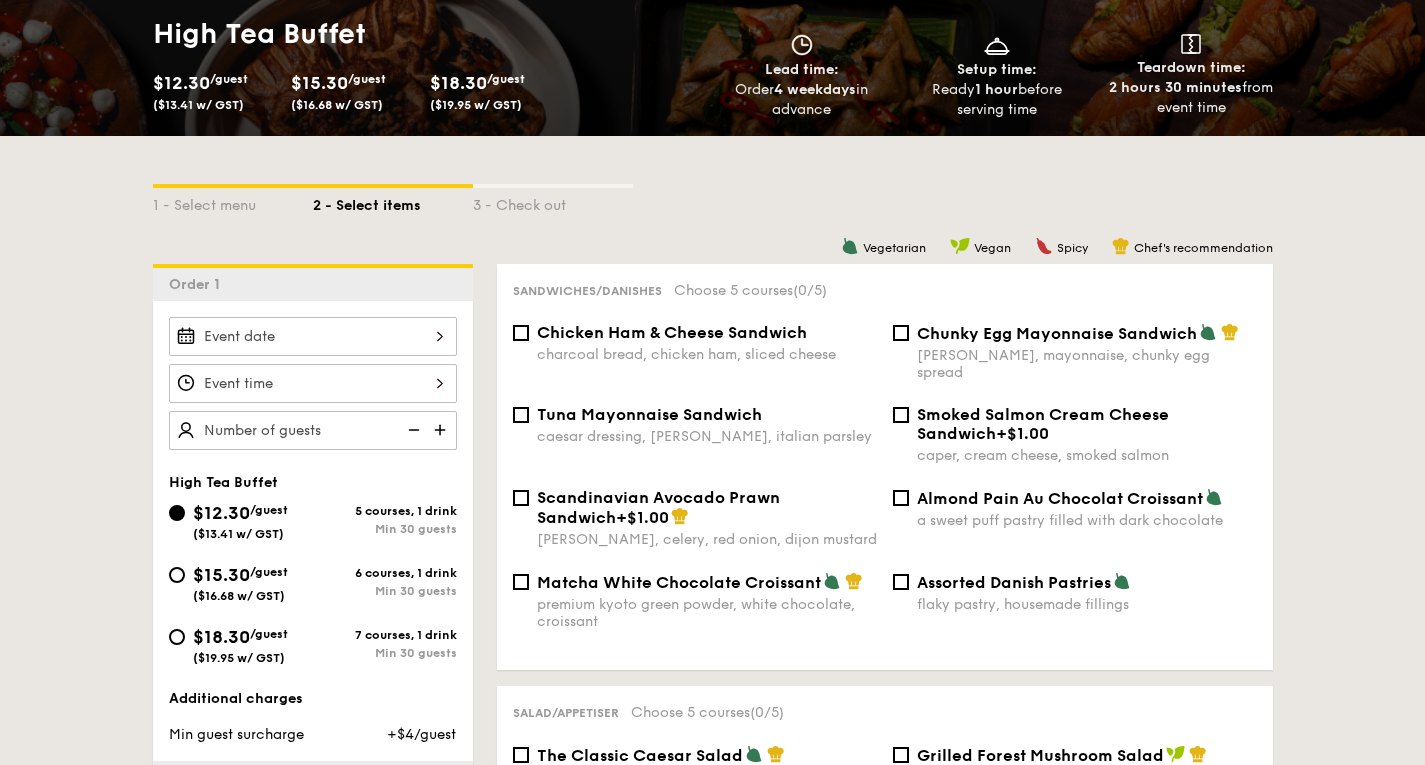 click on "Chicken Ham & Cheese Sandwich charcoal bread, chicken ham, sliced cheese" at bounding box center (695, 343) 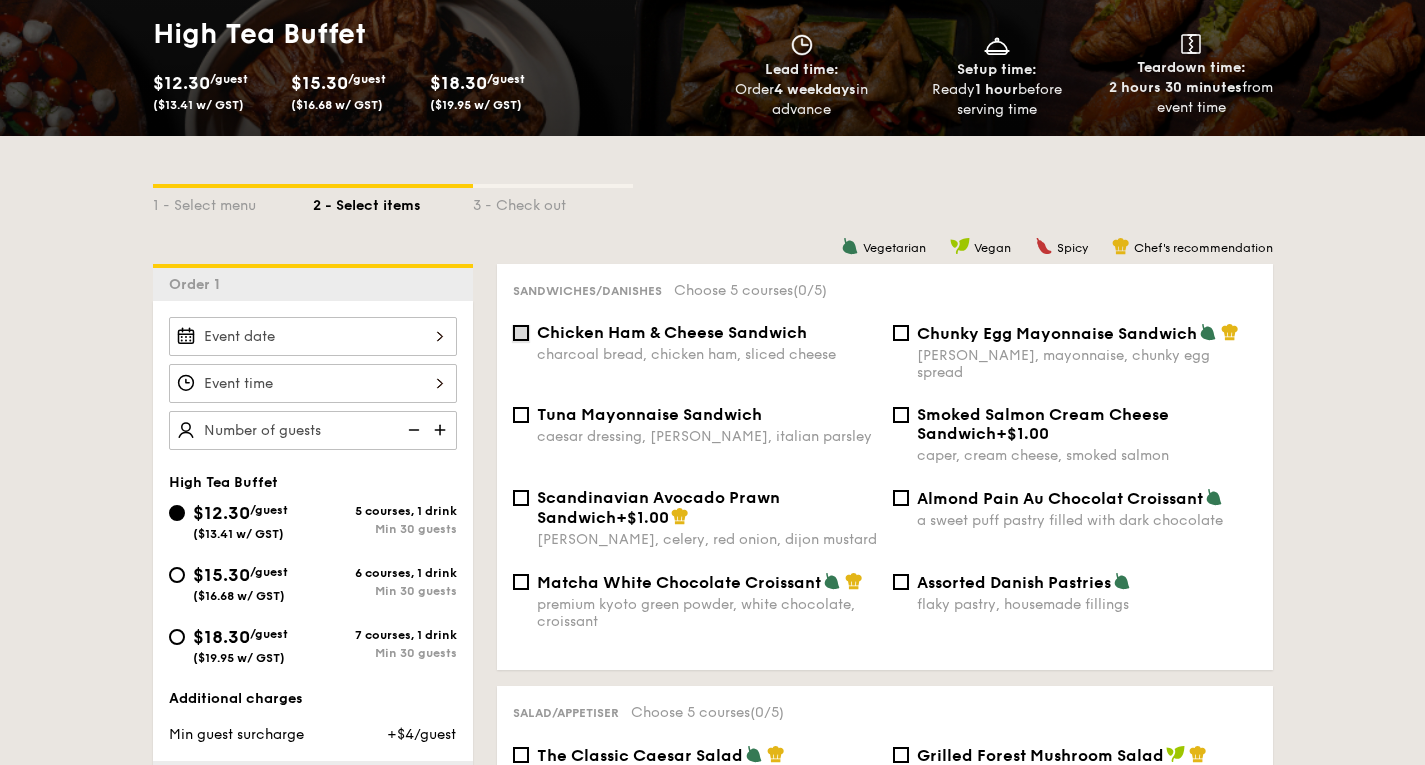 click on "Chicken Ham & Cheese Sandwich charcoal bread, chicken ham, sliced cheese" at bounding box center (521, 333) 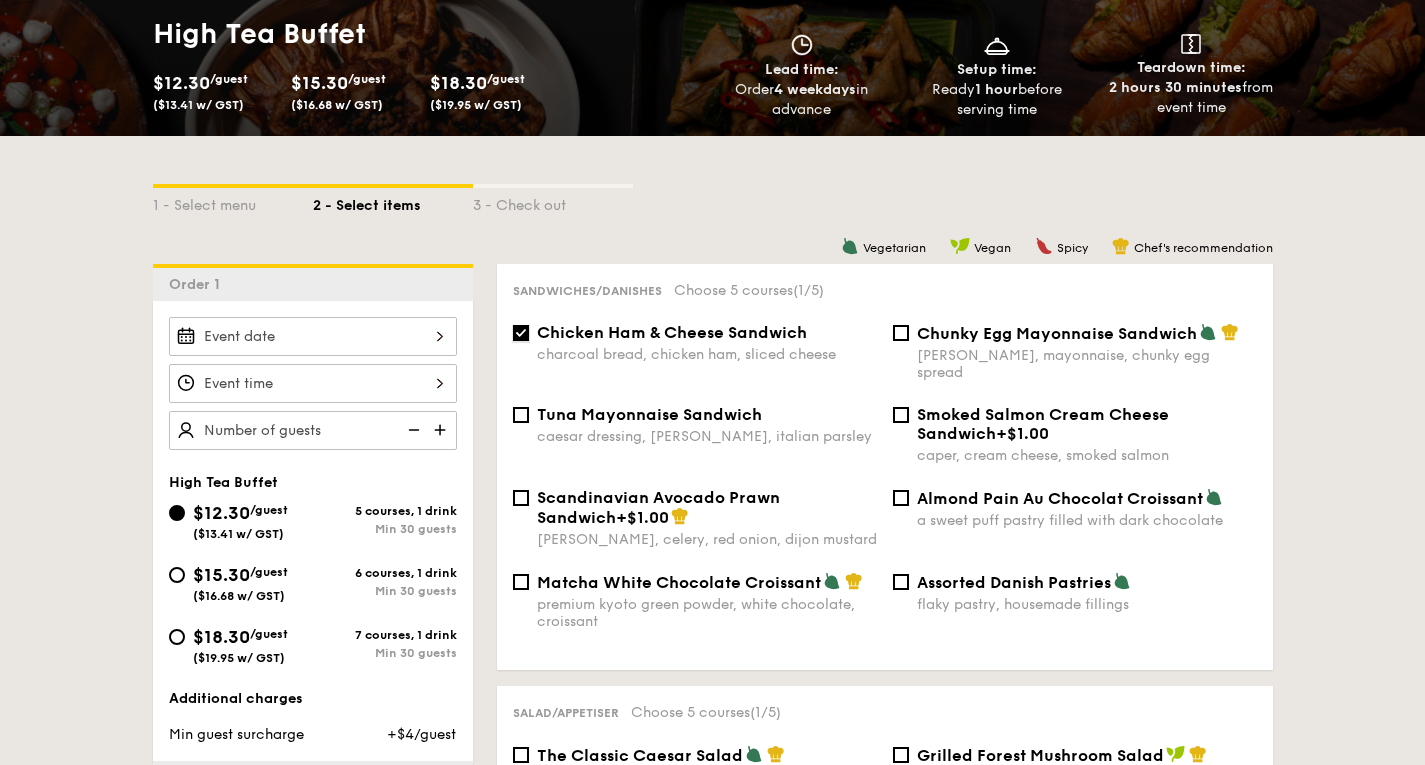 click on "Chicken Ham & Cheese Sandwich charcoal bread, chicken ham, sliced cheese" at bounding box center [521, 333] 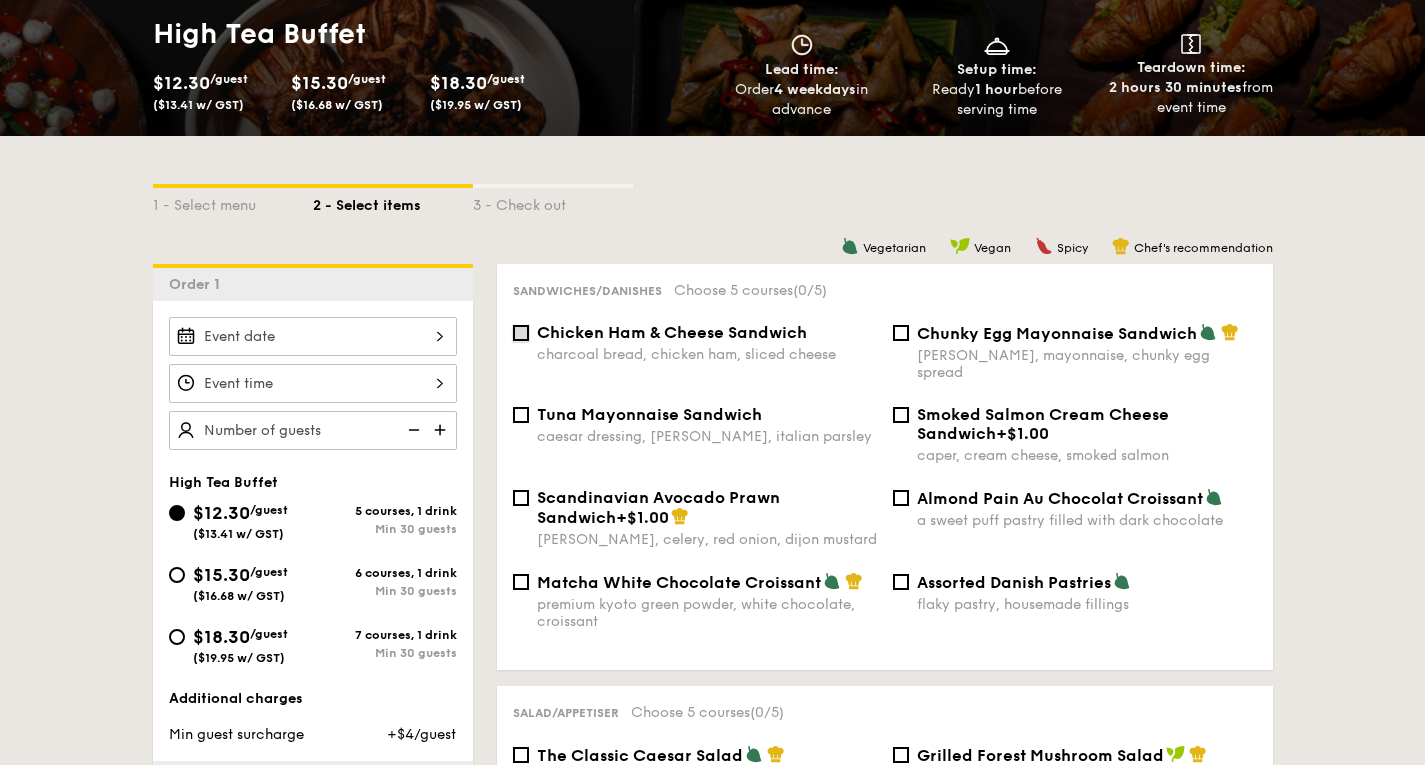 click on "Chicken Ham & Cheese Sandwich charcoal bread, chicken ham, sliced cheese" at bounding box center [521, 333] 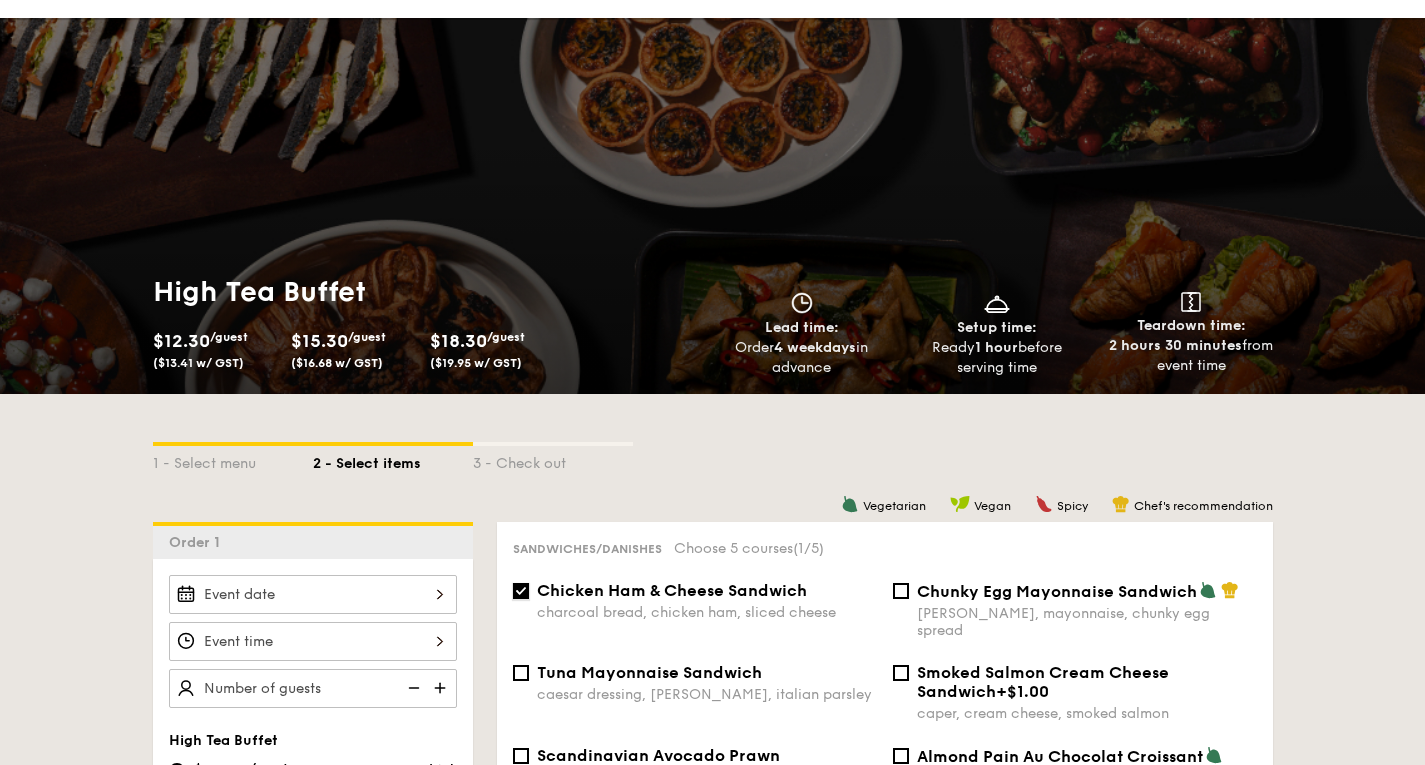 scroll, scrollTop: 342, scrollLeft: 0, axis: vertical 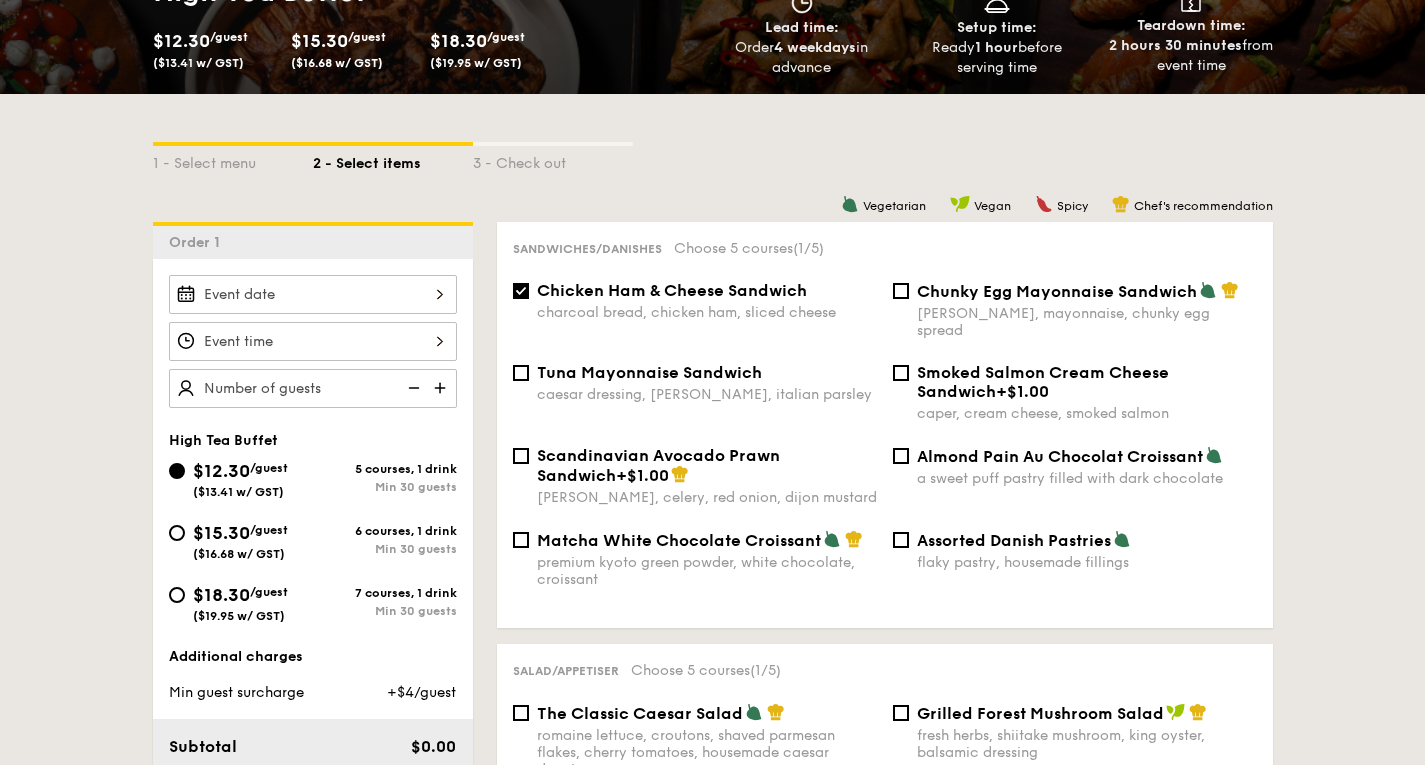 click on "Chunky Egg Mayonnaise Sandwich dijon mustard, mayonnaise, chunky egg spread" at bounding box center (1075, 310) 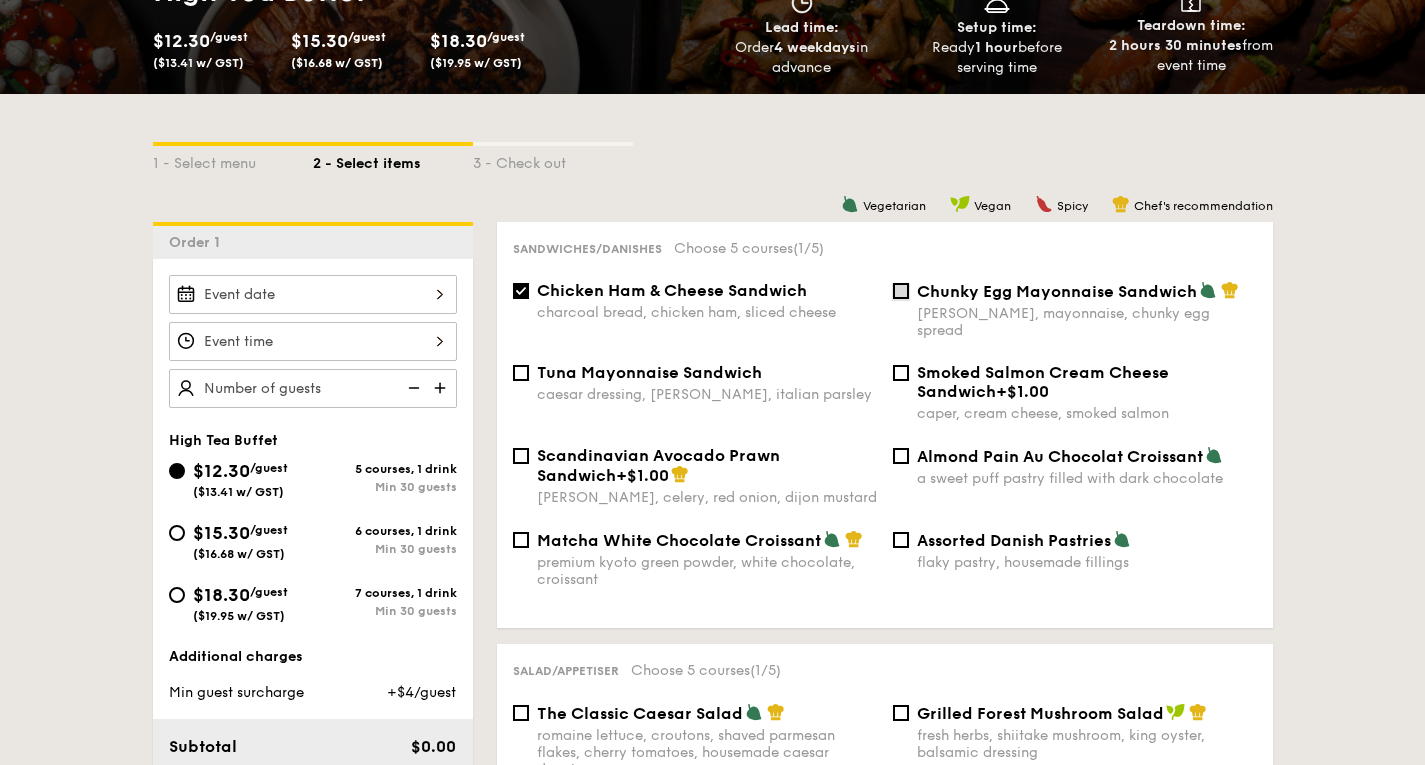 click on "Chunky Egg Mayonnaise Sandwich dijon mustard, mayonnaise, chunky egg spread" at bounding box center (901, 291) 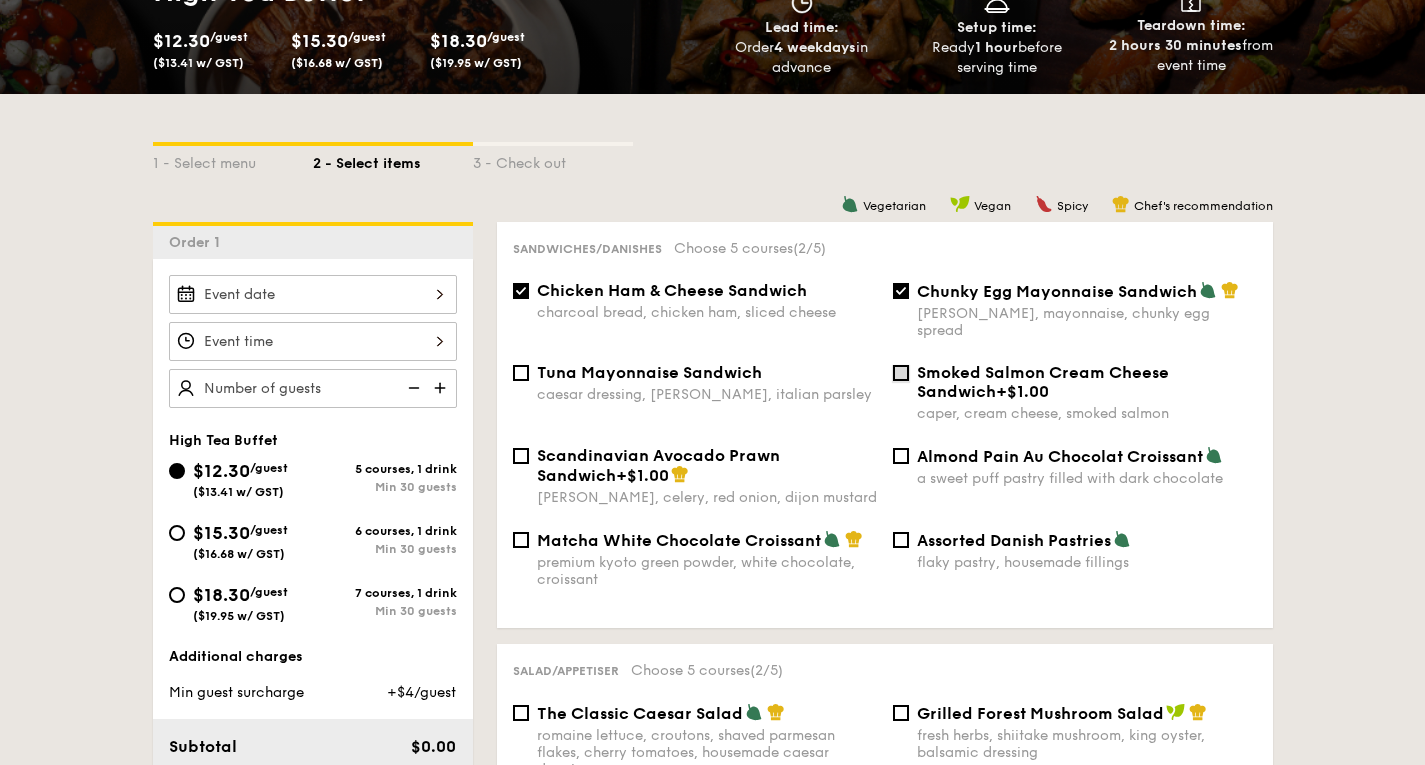 click on "Smoked Salmon Cream Cheese Sandwich
+$1.00
caper, cream cheese, smoked salmon" at bounding box center (901, 373) 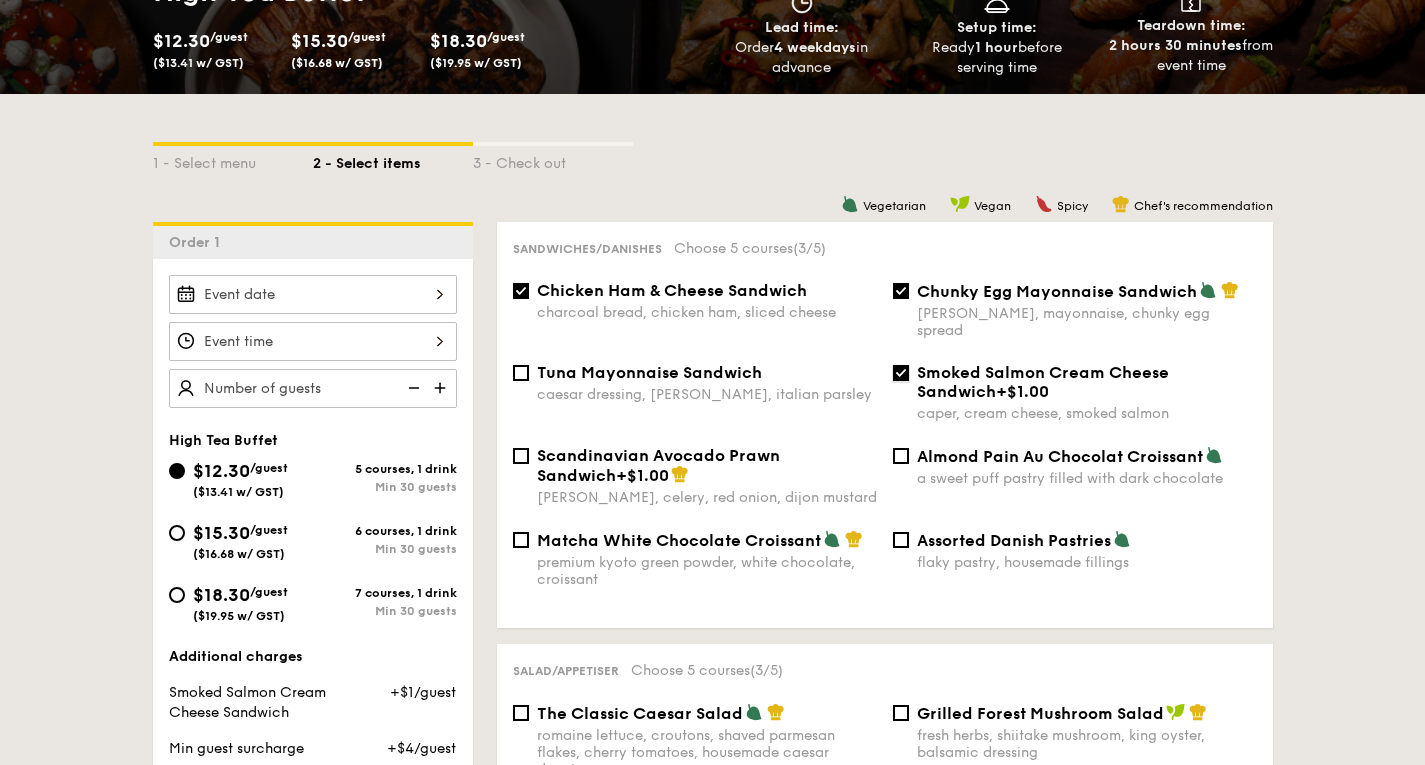 drag, startPoint x: 899, startPoint y: 358, endPoint x: 822, endPoint y: 358, distance: 77 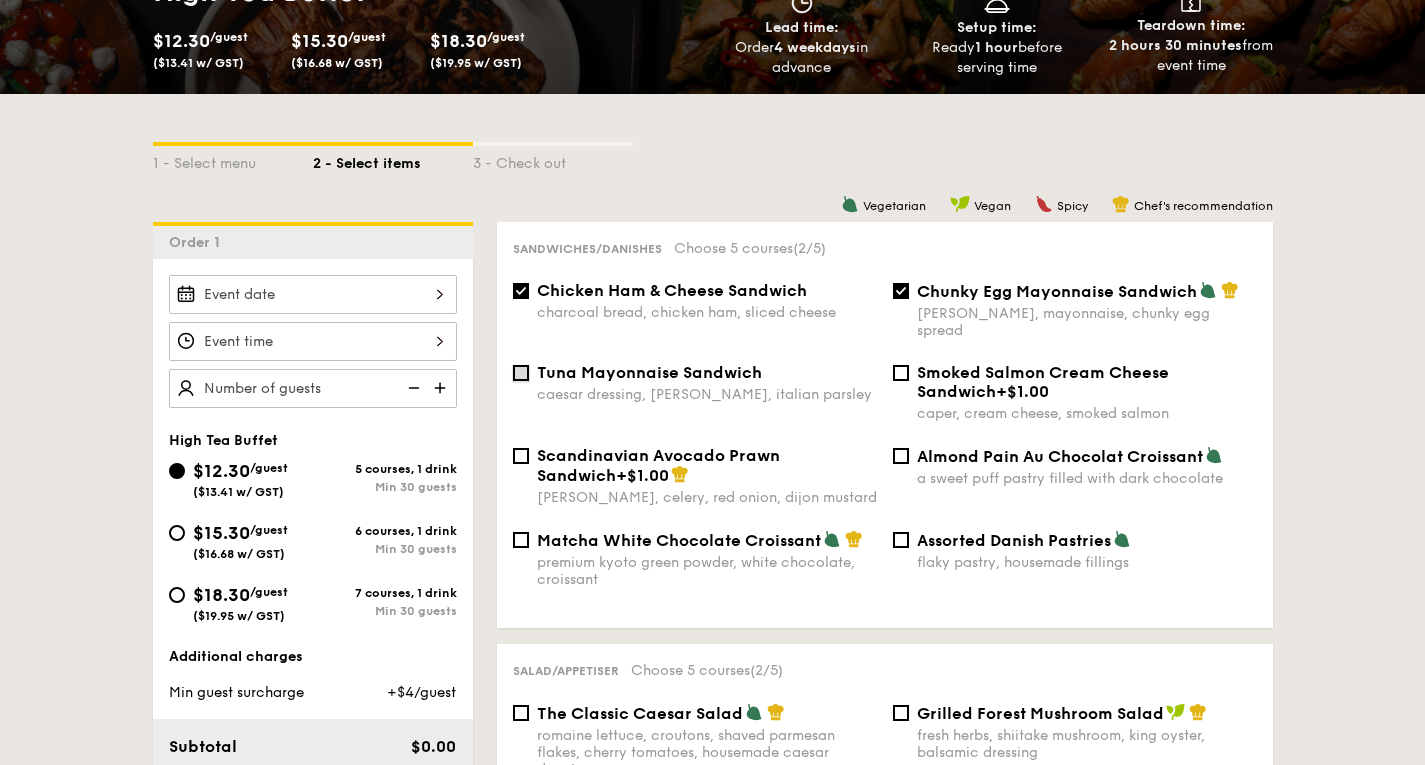 click on "Tuna Mayonnaise Sandwich caesar dressing, [GEOGRAPHIC_DATA], italian parsley" at bounding box center [521, 373] 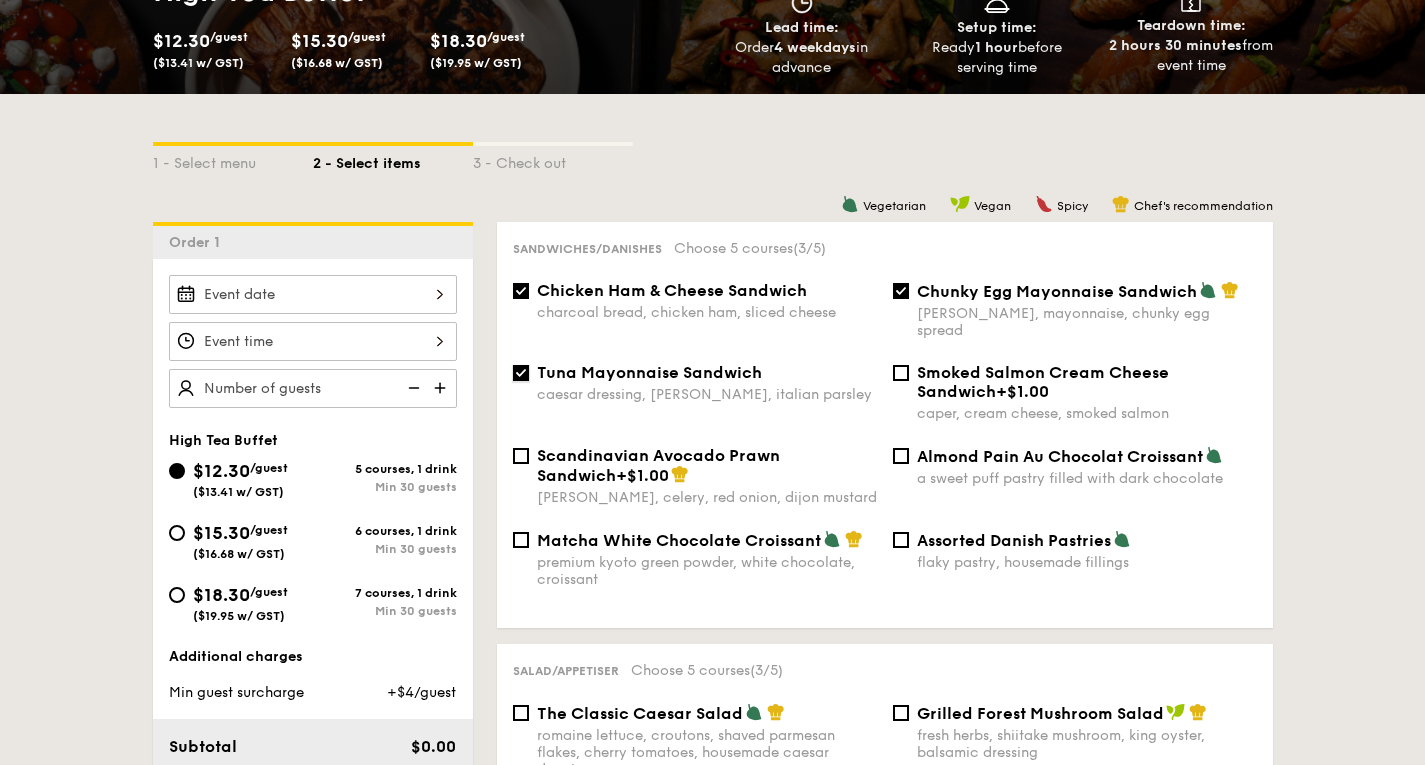 scroll, scrollTop: 442, scrollLeft: 0, axis: vertical 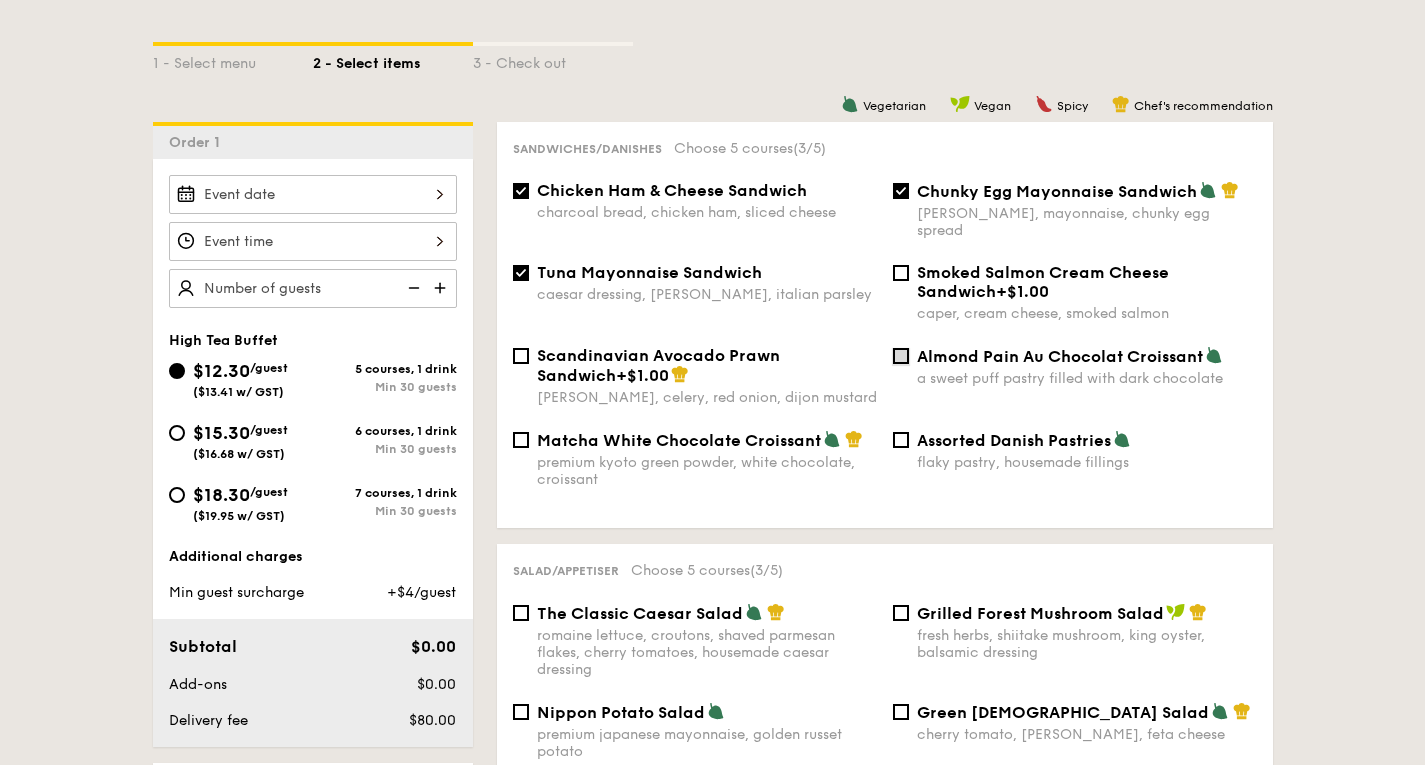 click on "Almond Pain Au Chocolat Croissant a sweet puff pastry filled with dark chocolate" at bounding box center (901, 356) 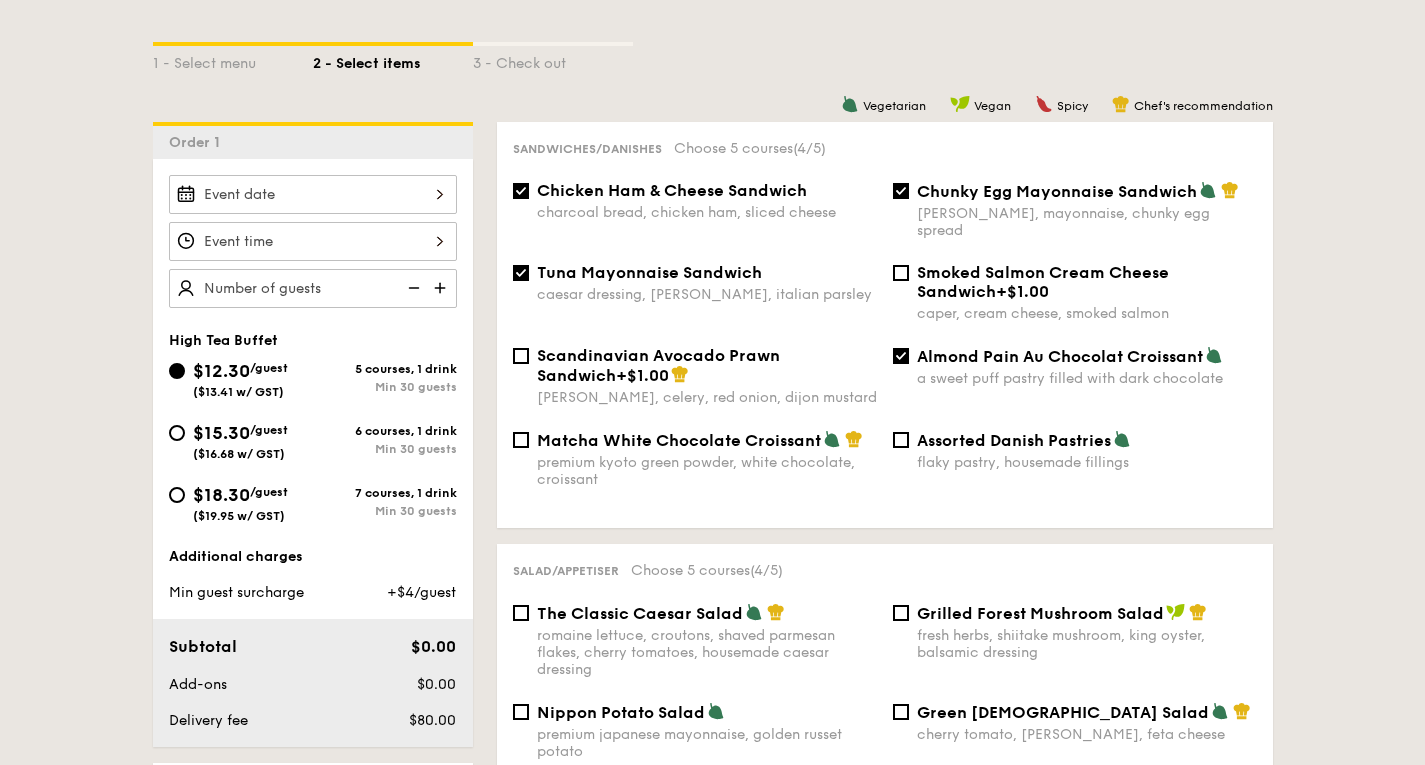 click on "Matcha White Chocolate Croissant premium kyoto green powder, white chocolate, croissant" at bounding box center [695, 459] 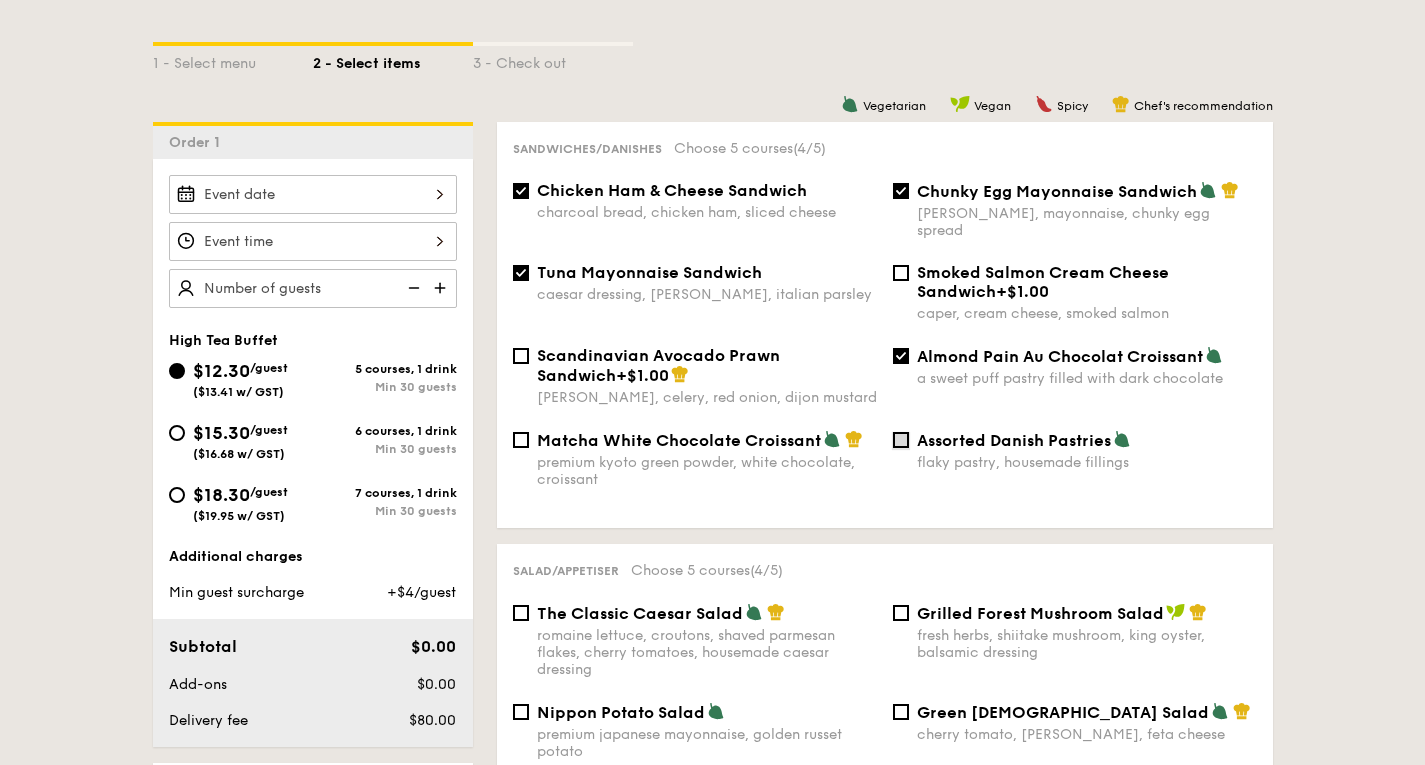 click on "Assorted Danish Pastries flaky pastry, housemade fillings" at bounding box center [901, 440] 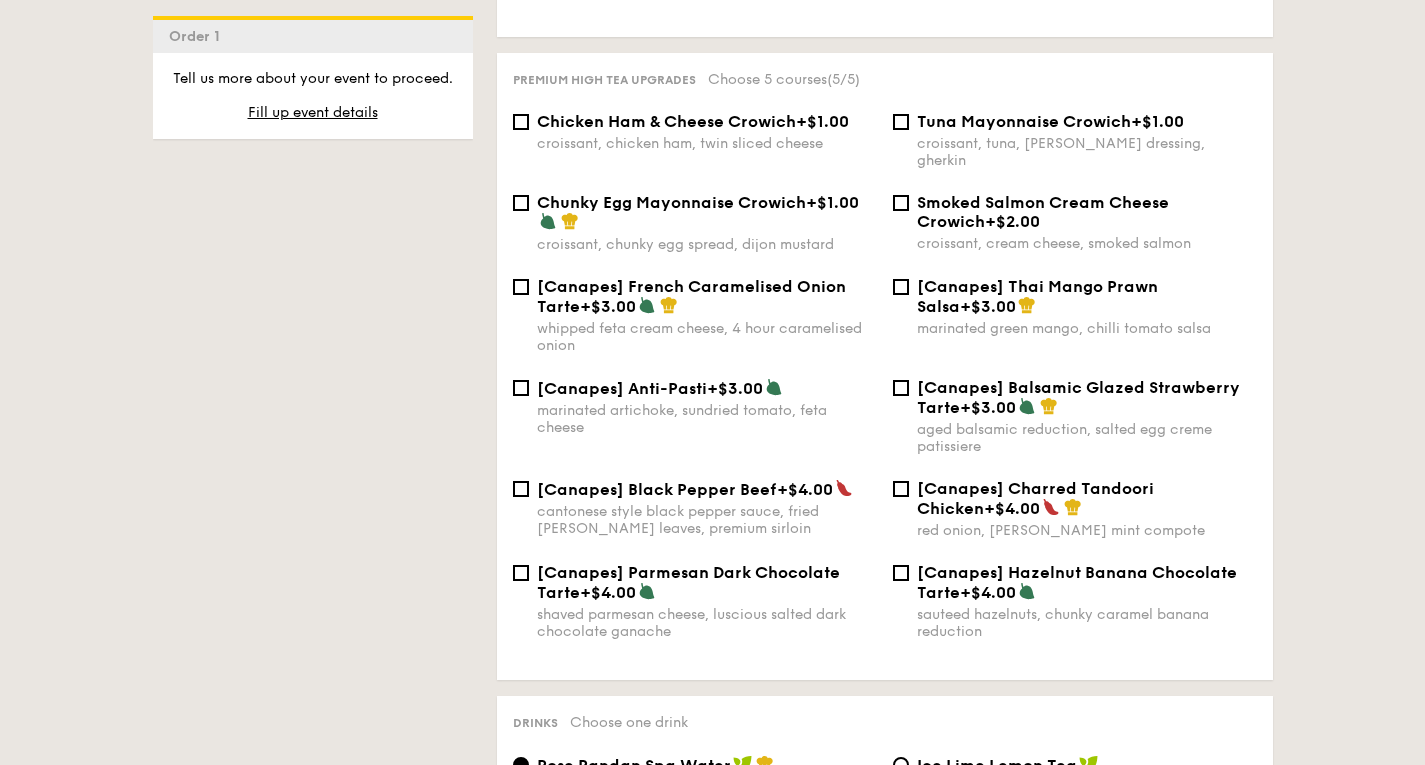scroll, scrollTop: 3242, scrollLeft: 0, axis: vertical 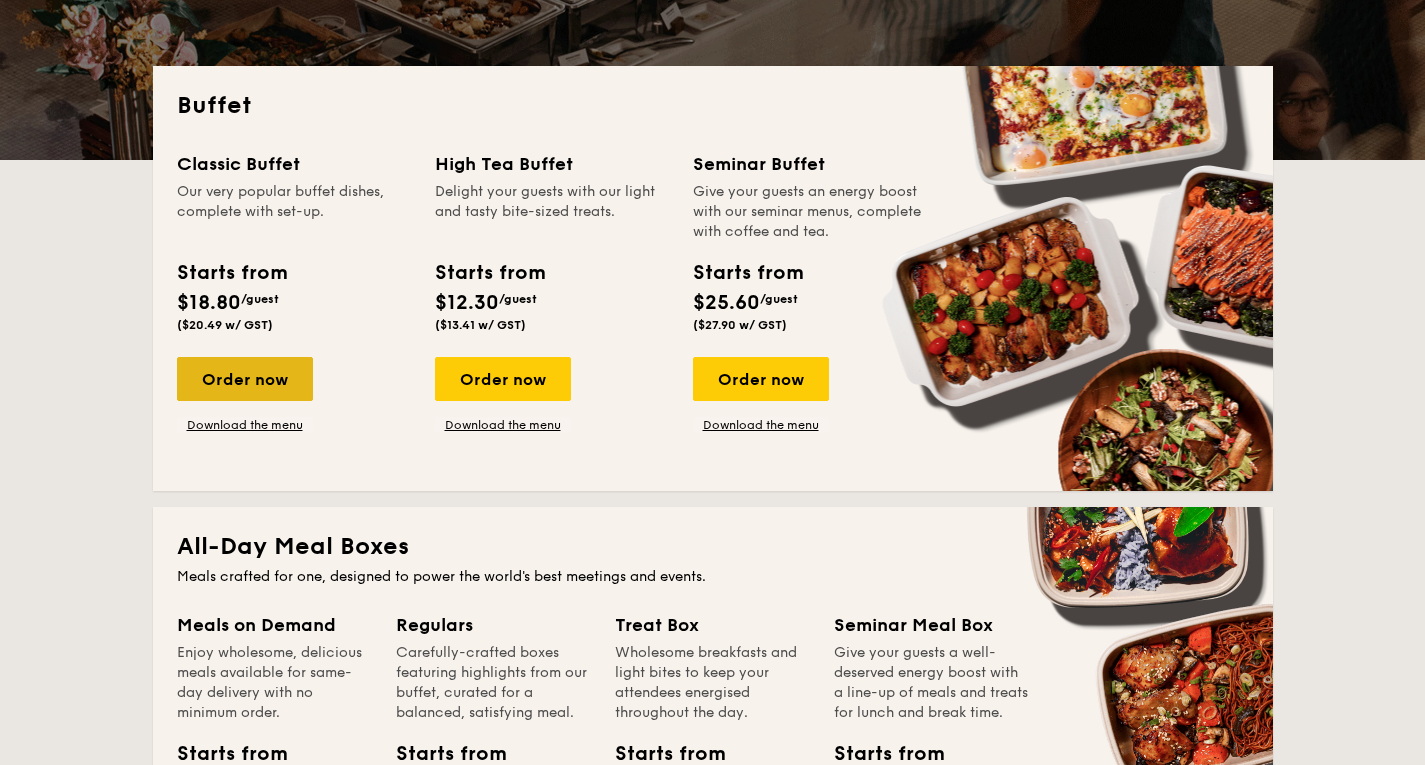 click on "Order now" at bounding box center (245, 379) 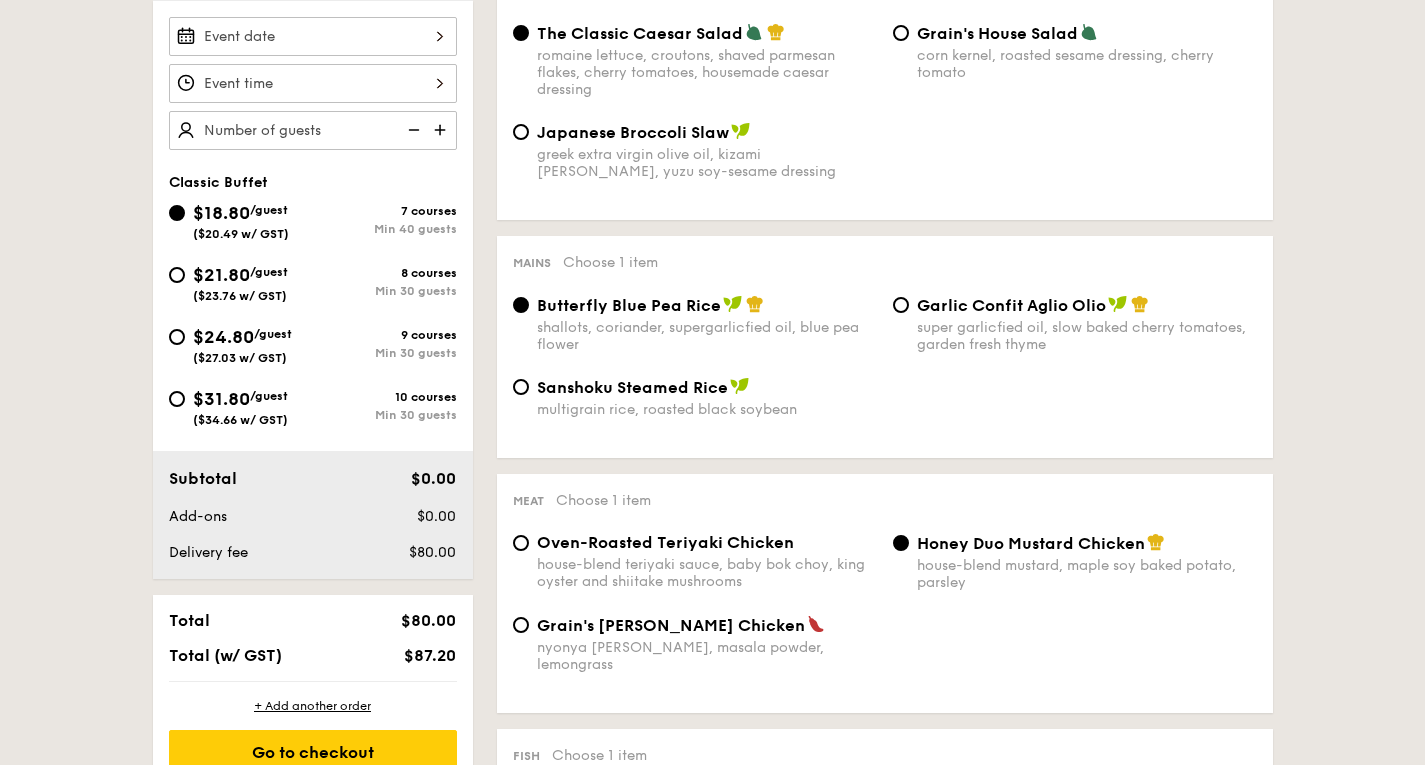 scroll, scrollTop: 500, scrollLeft: 0, axis: vertical 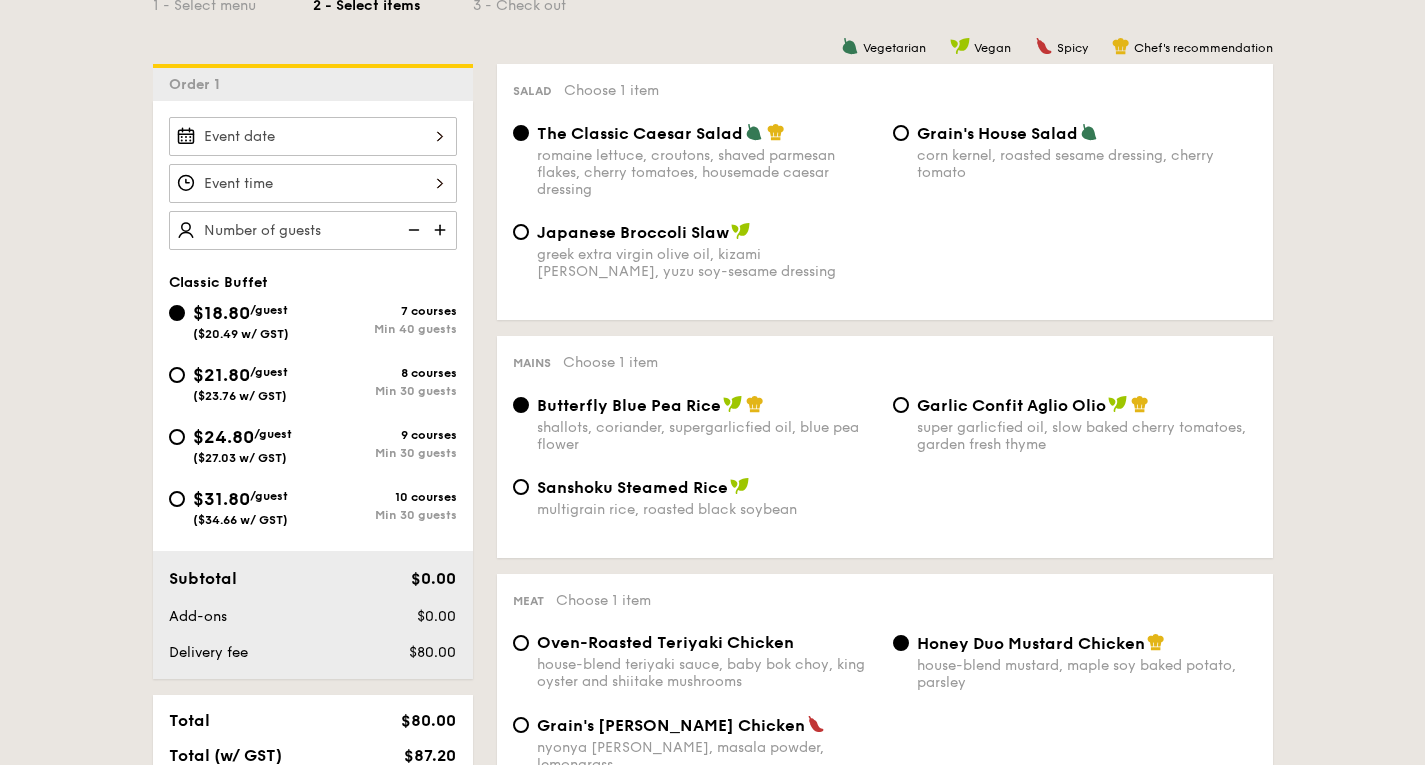 click at bounding box center [442, 230] 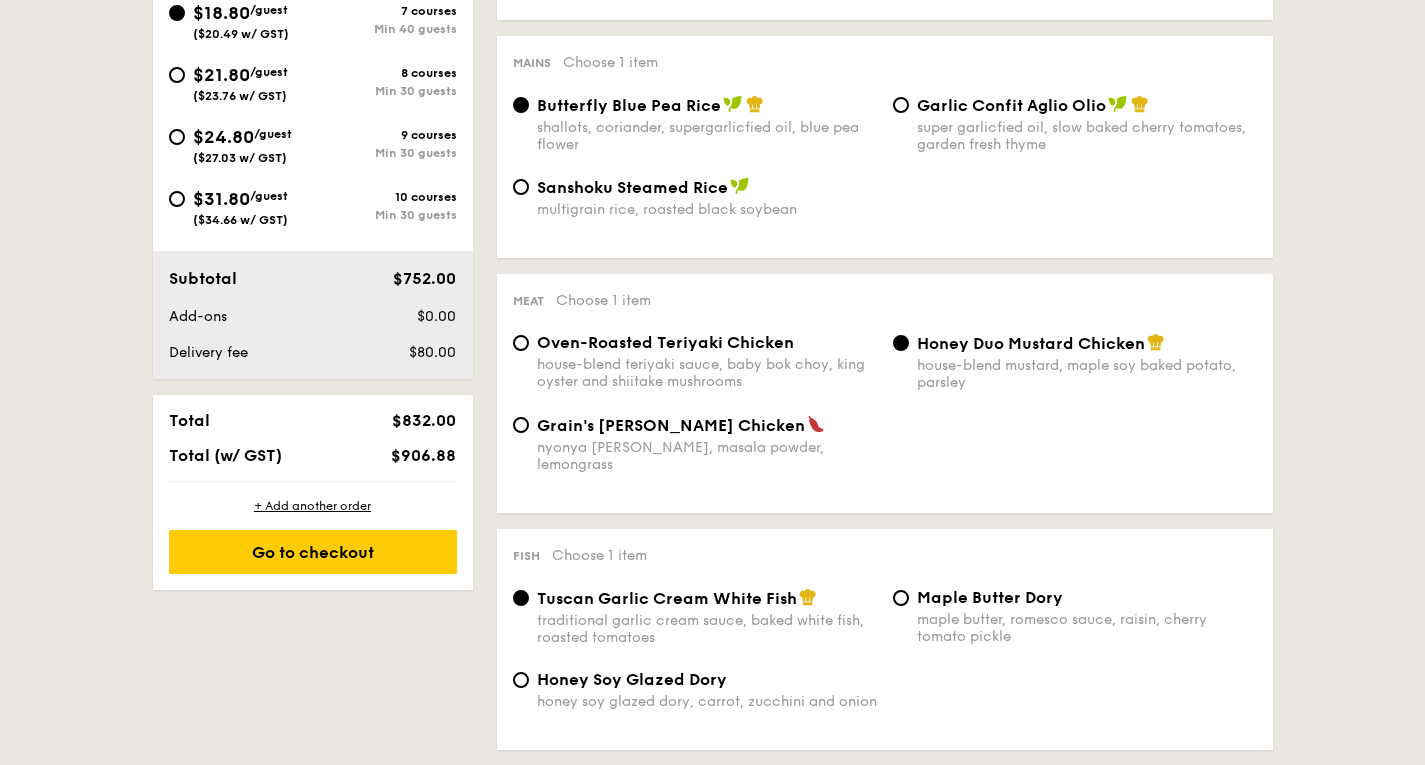 scroll, scrollTop: 600, scrollLeft: 0, axis: vertical 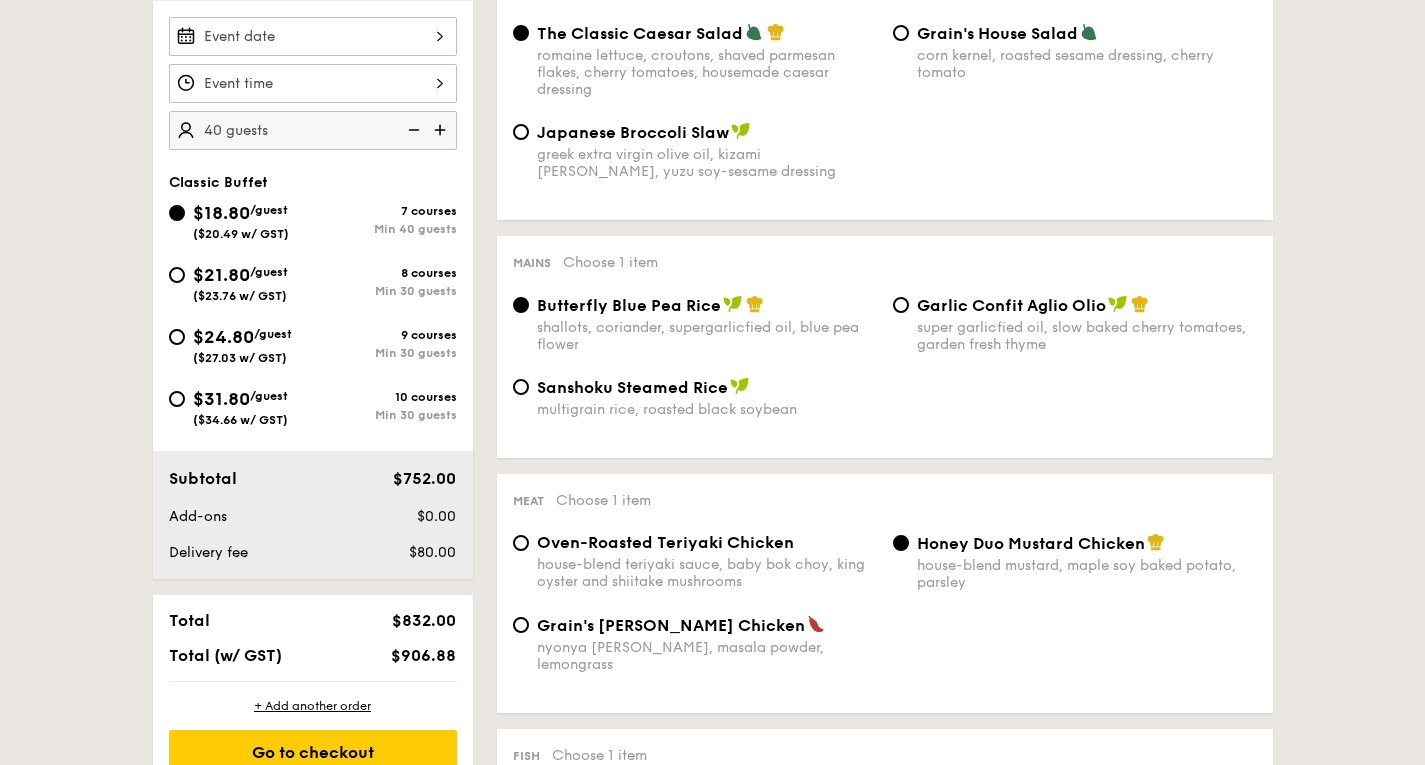 click on "$21.80" at bounding box center [221, 275] 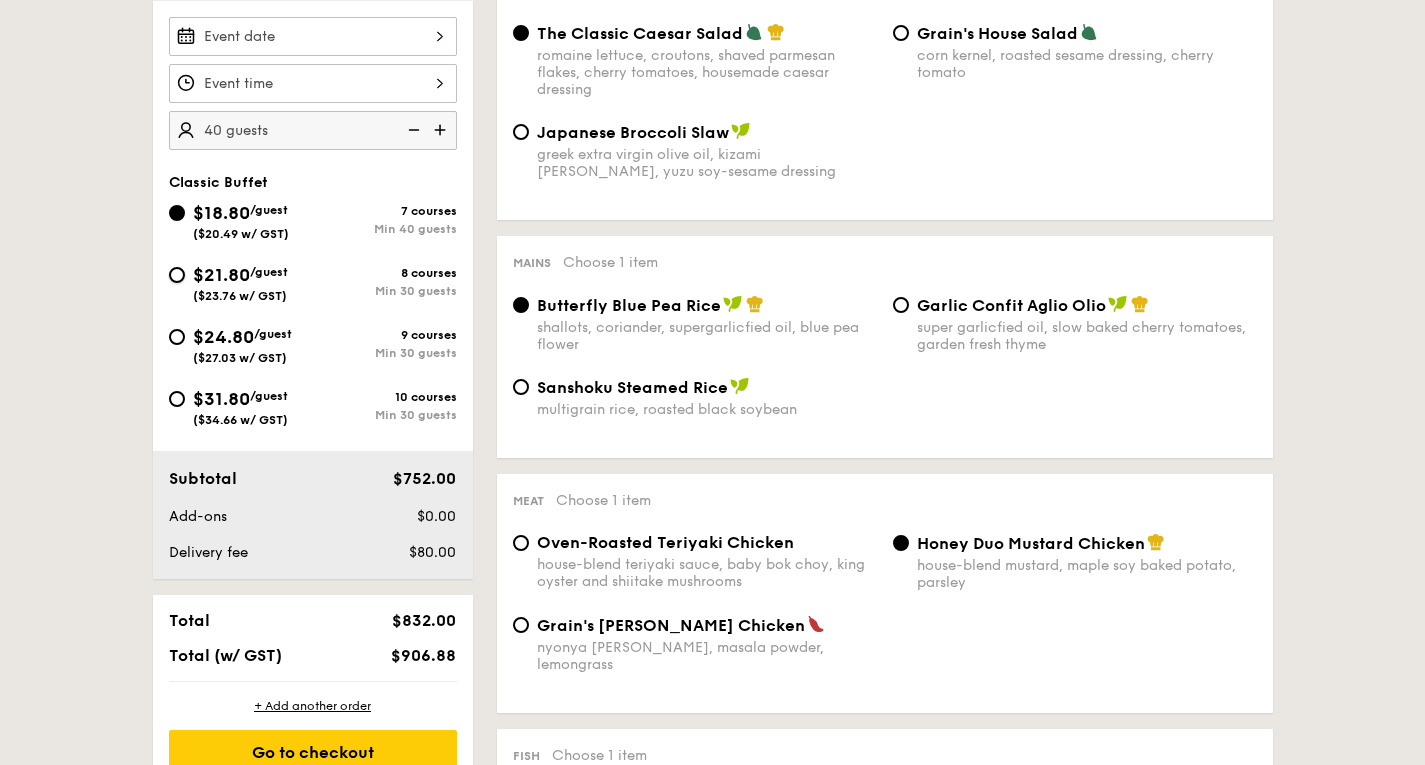click on "$21.80
/guest
($23.76 w/ GST)
8 courses
Min 30 guests" at bounding box center [177, 275] 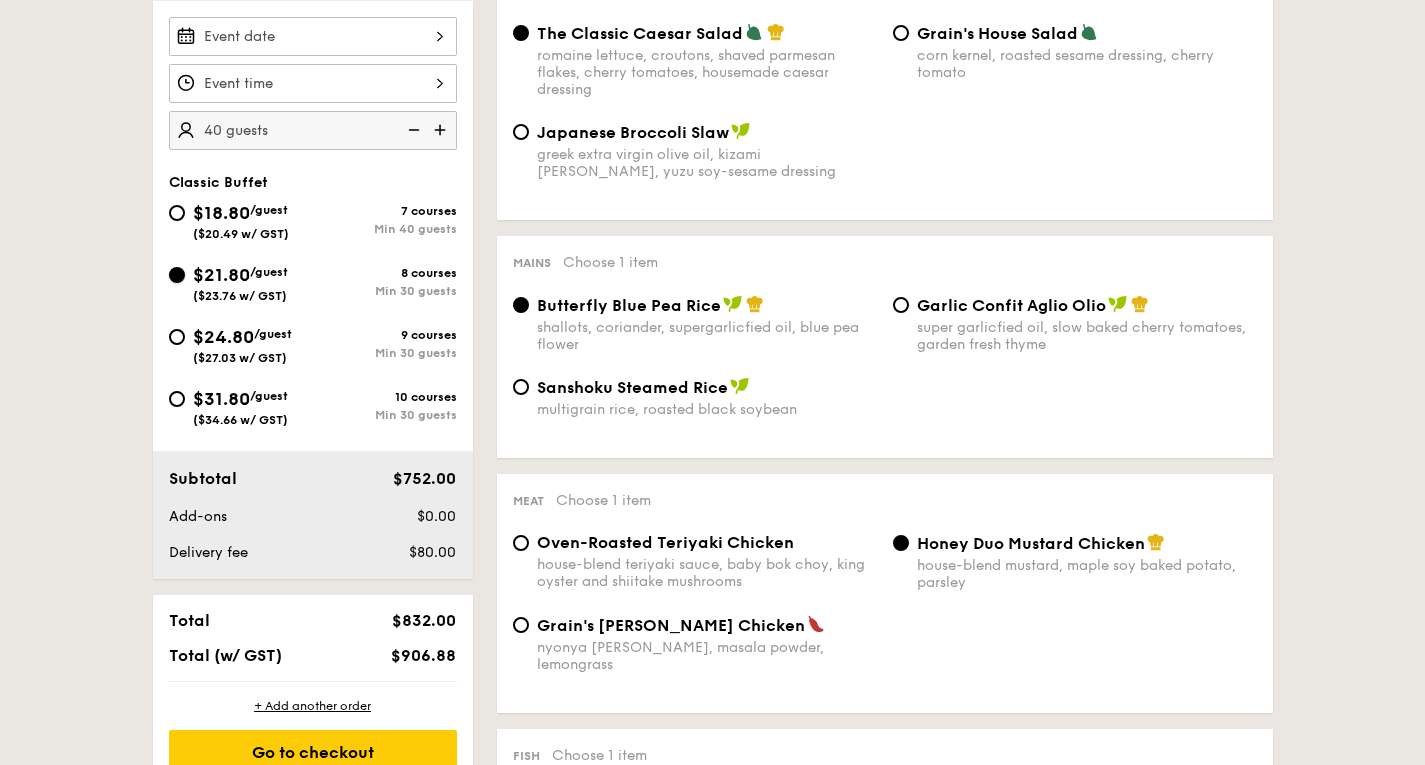radio on "true" 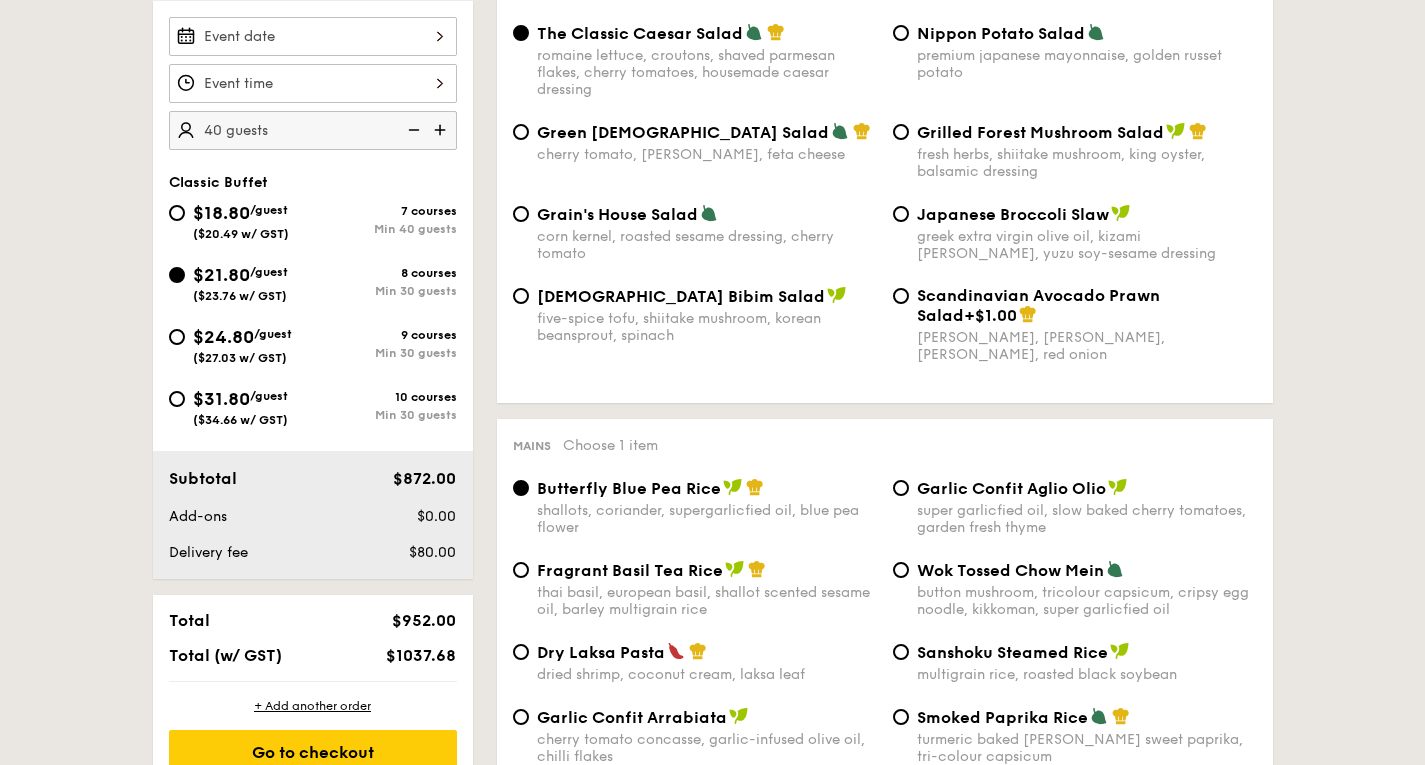 click at bounding box center (412, 130) 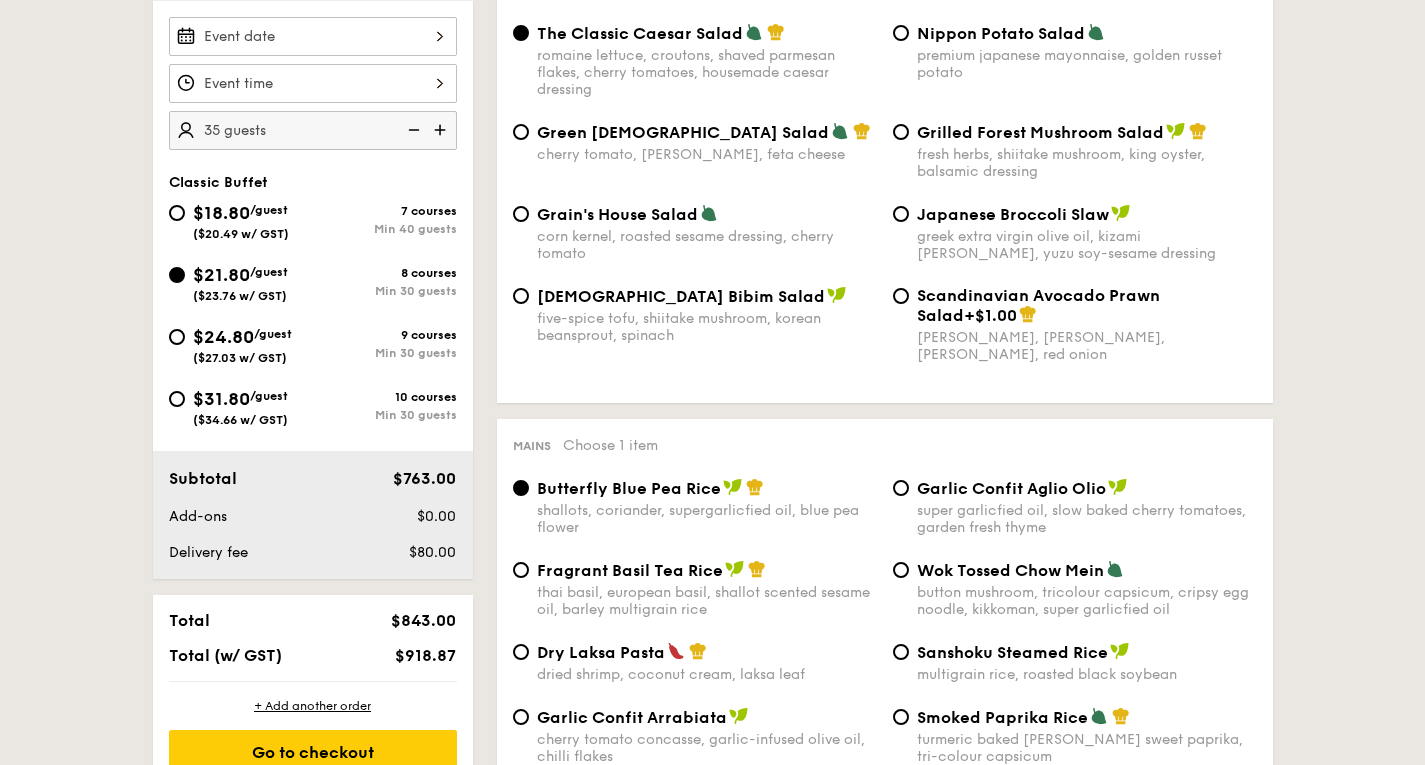 click at bounding box center [412, 130] 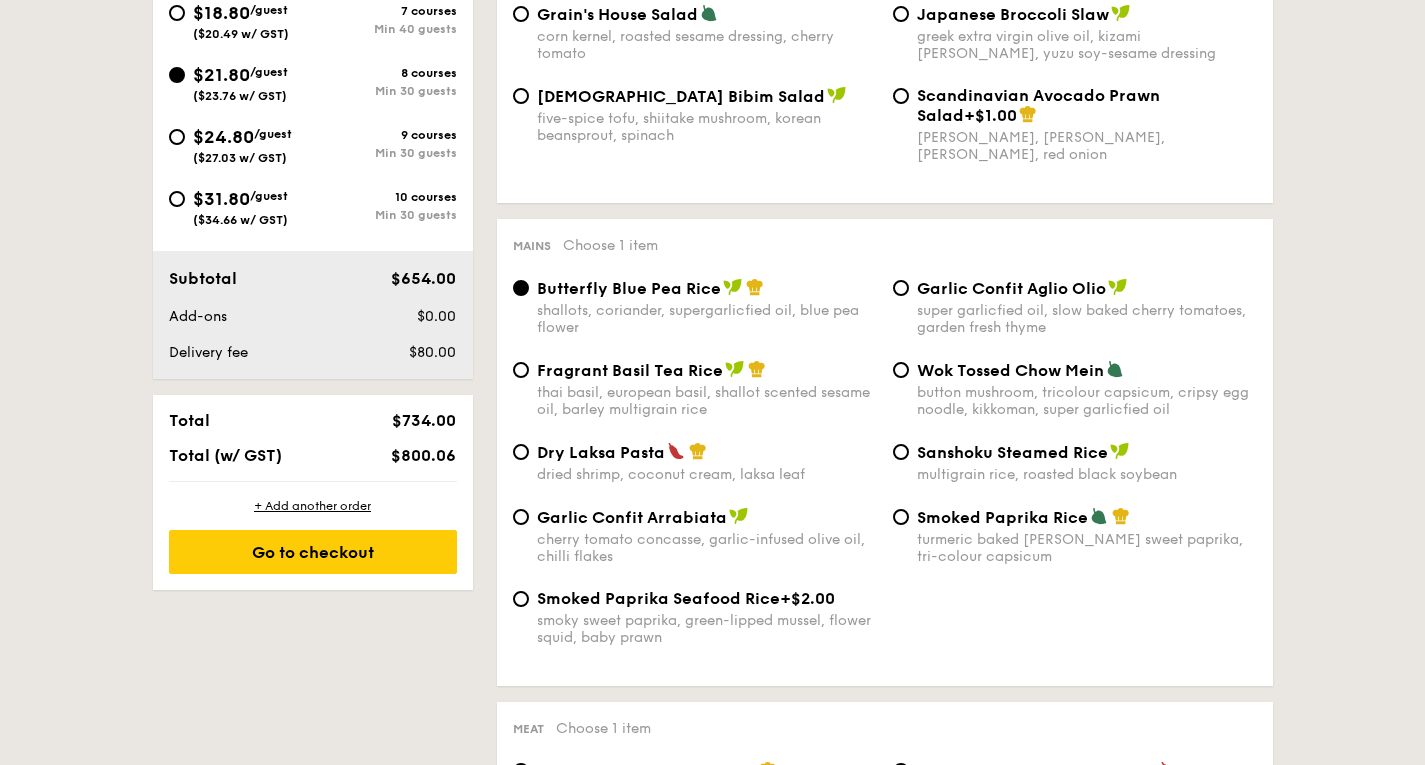 scroll, scrollTop: 600, scrollLeft: 0, axis: vertical 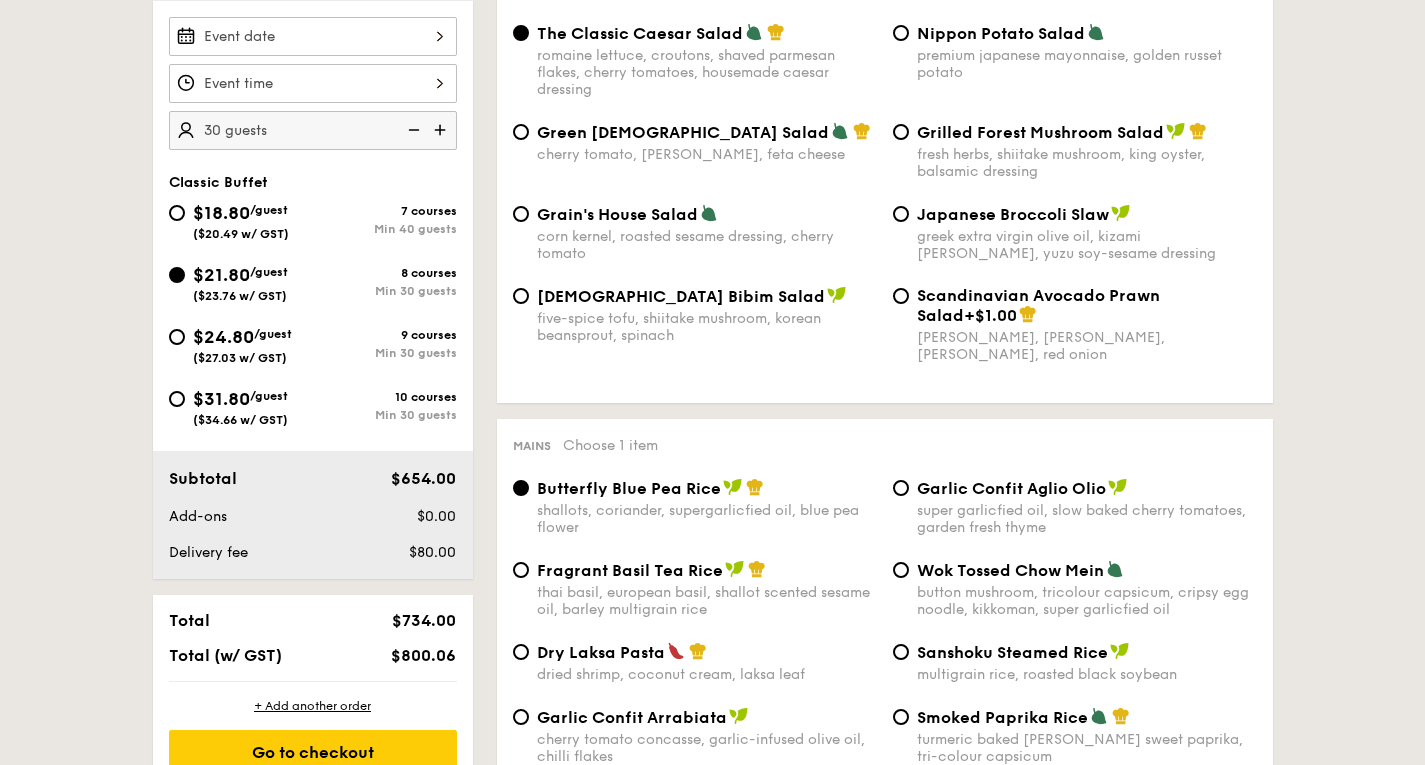 click on "Grain's House Salad corn kernel, roasted sesame dressing, cherry tomato" at bounding box center (695, 233) 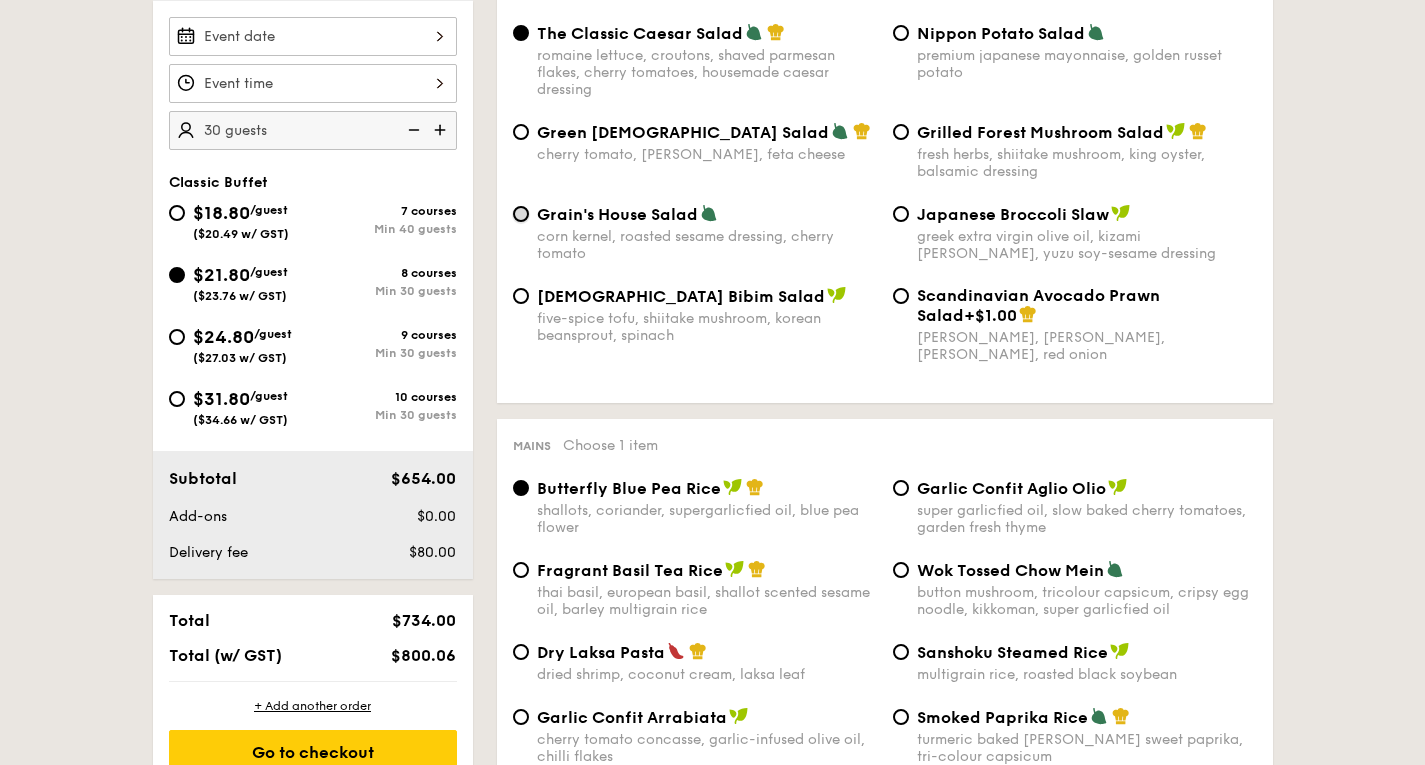 click on "Grain's House Salad corn kernel, roasted sesame dressing, cherry tomato" at bounding box center (521, 214) 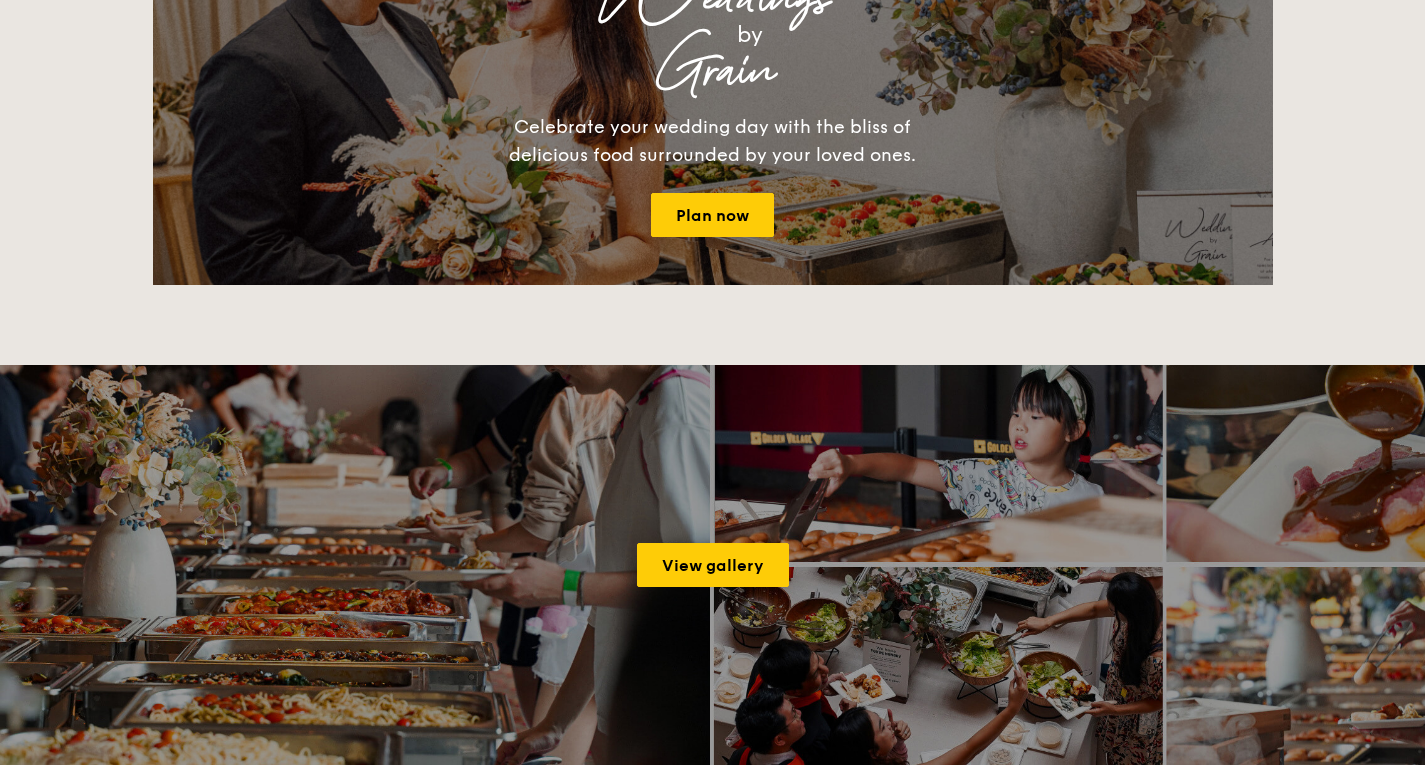 scroll, scrollTop: 400, scrollLeft: 0, axis: vertical 